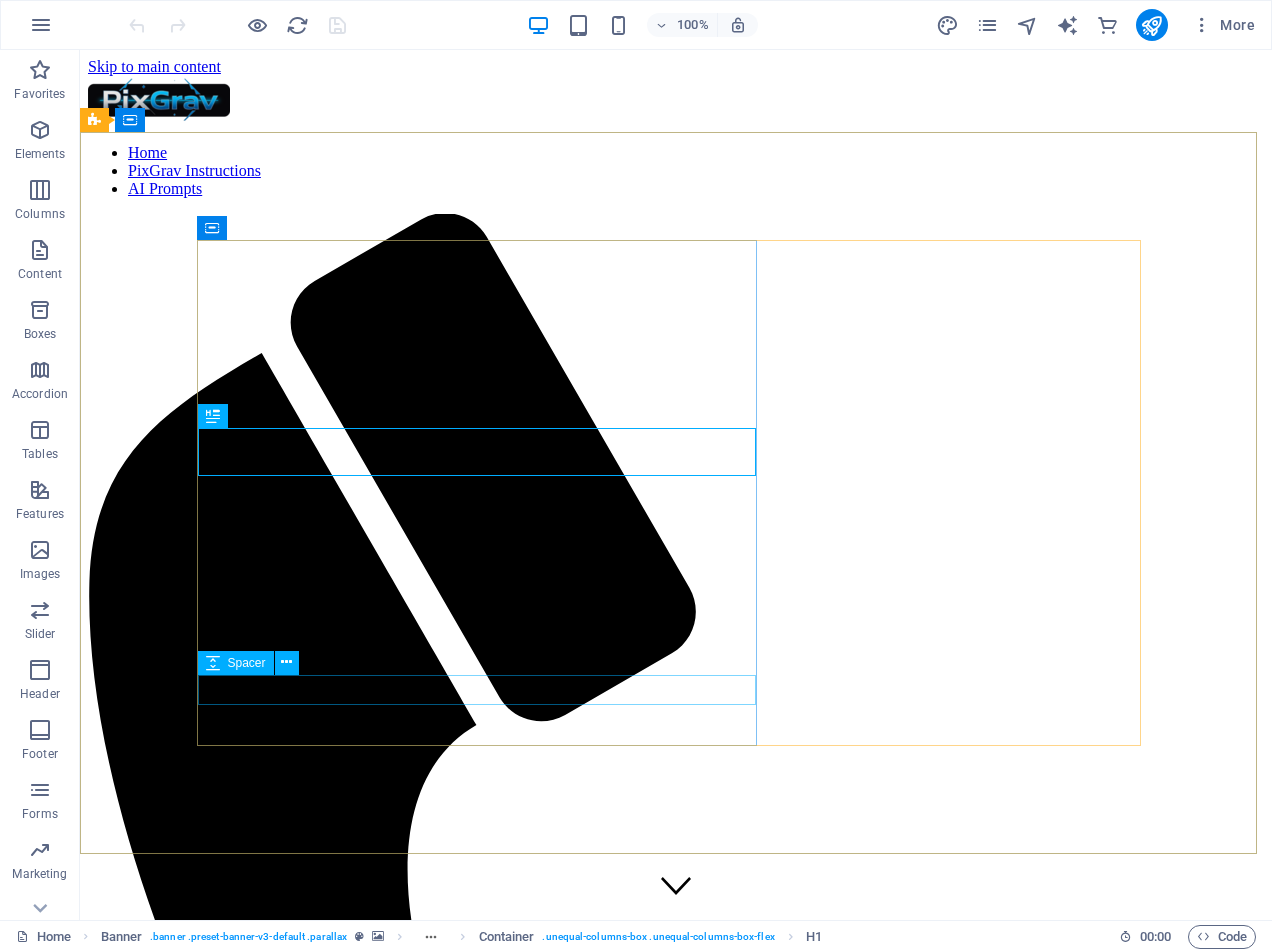 scroll, scrollTop: 0, scrollLeft: 0, axis: both 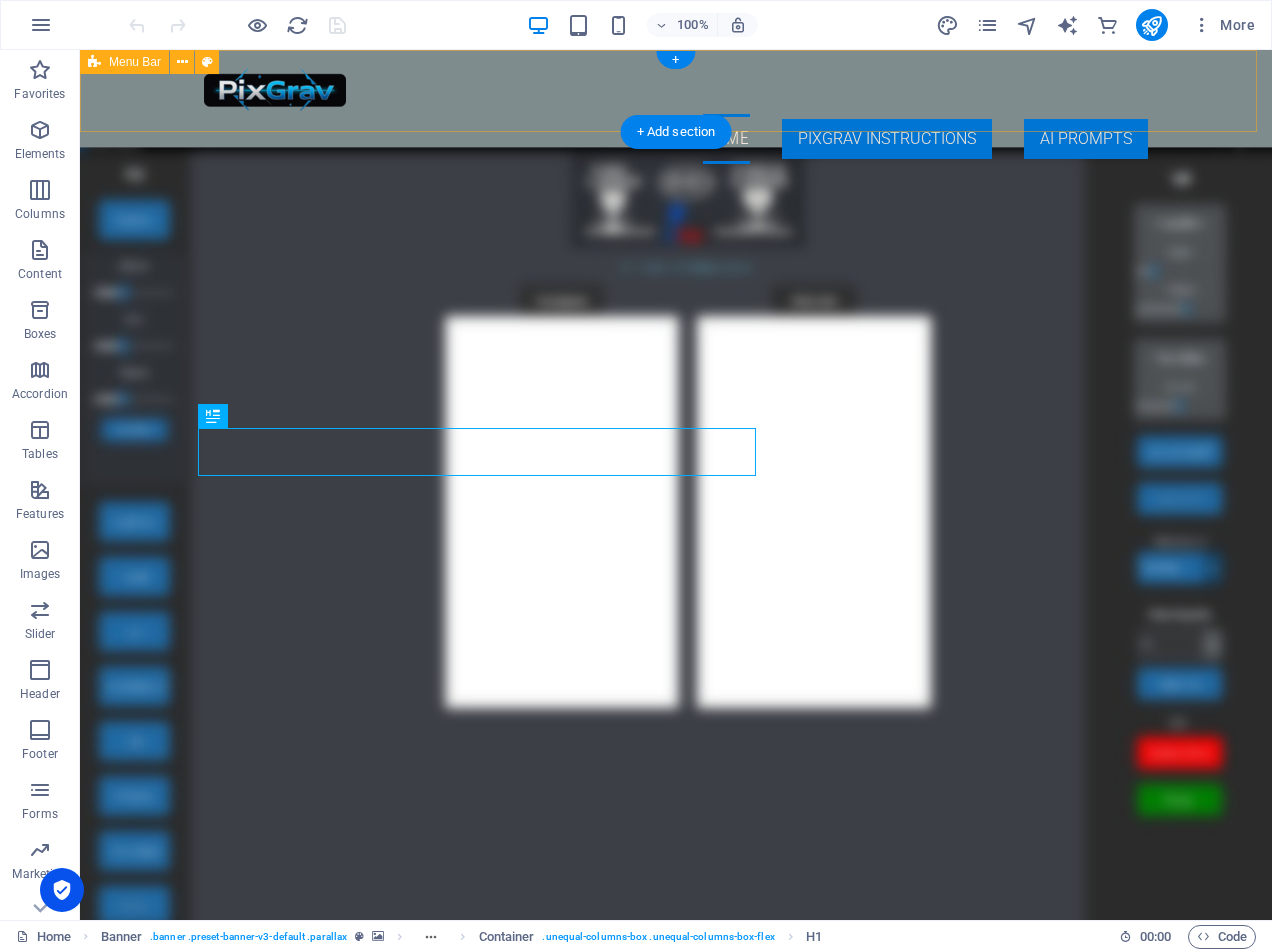 click on "Home PixGrav Instructions AI Prompts" at bounding box center [676, 115] 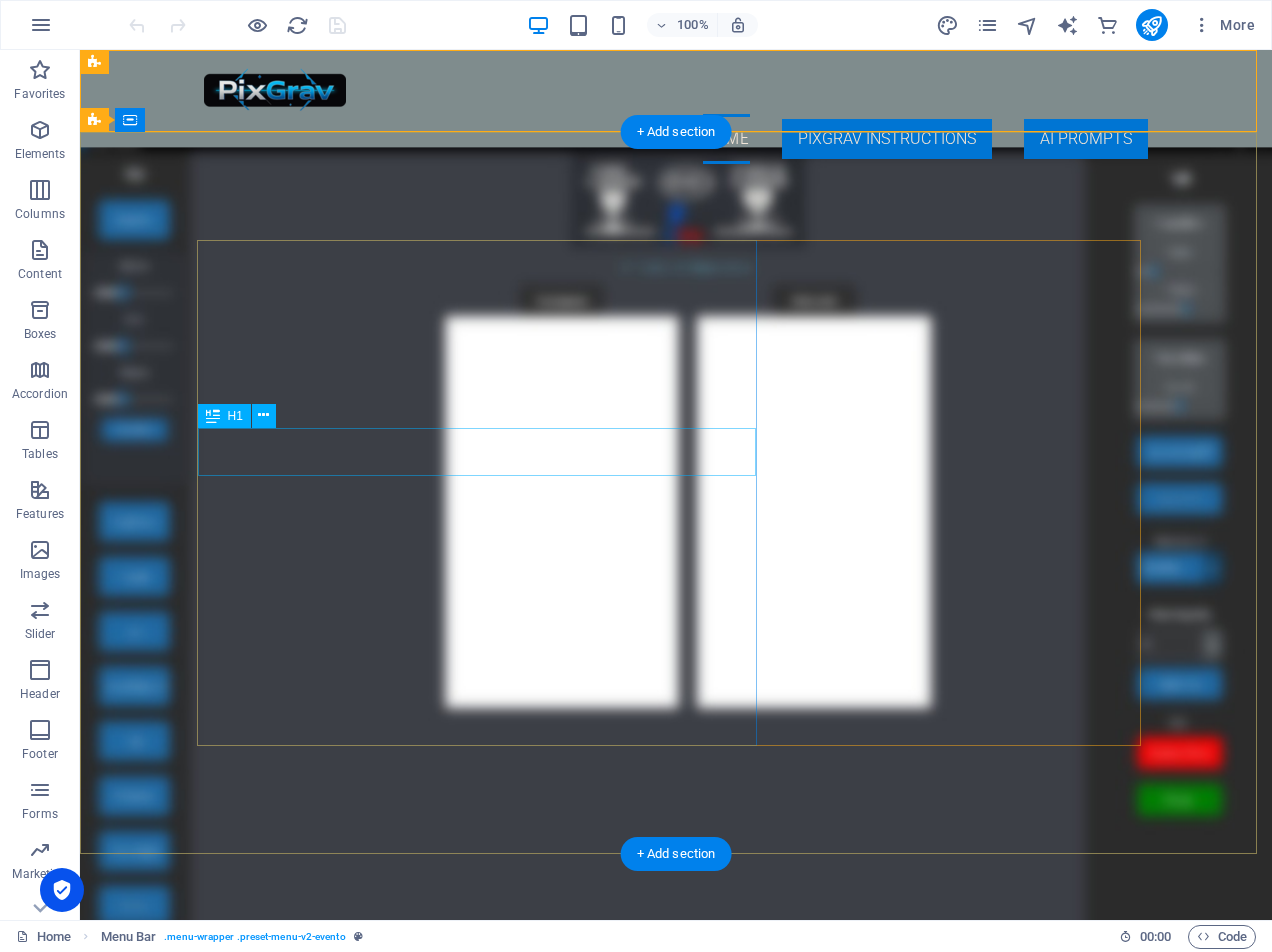 click on "Pixgrav laser image editor" at bounding box center [676, 1254] 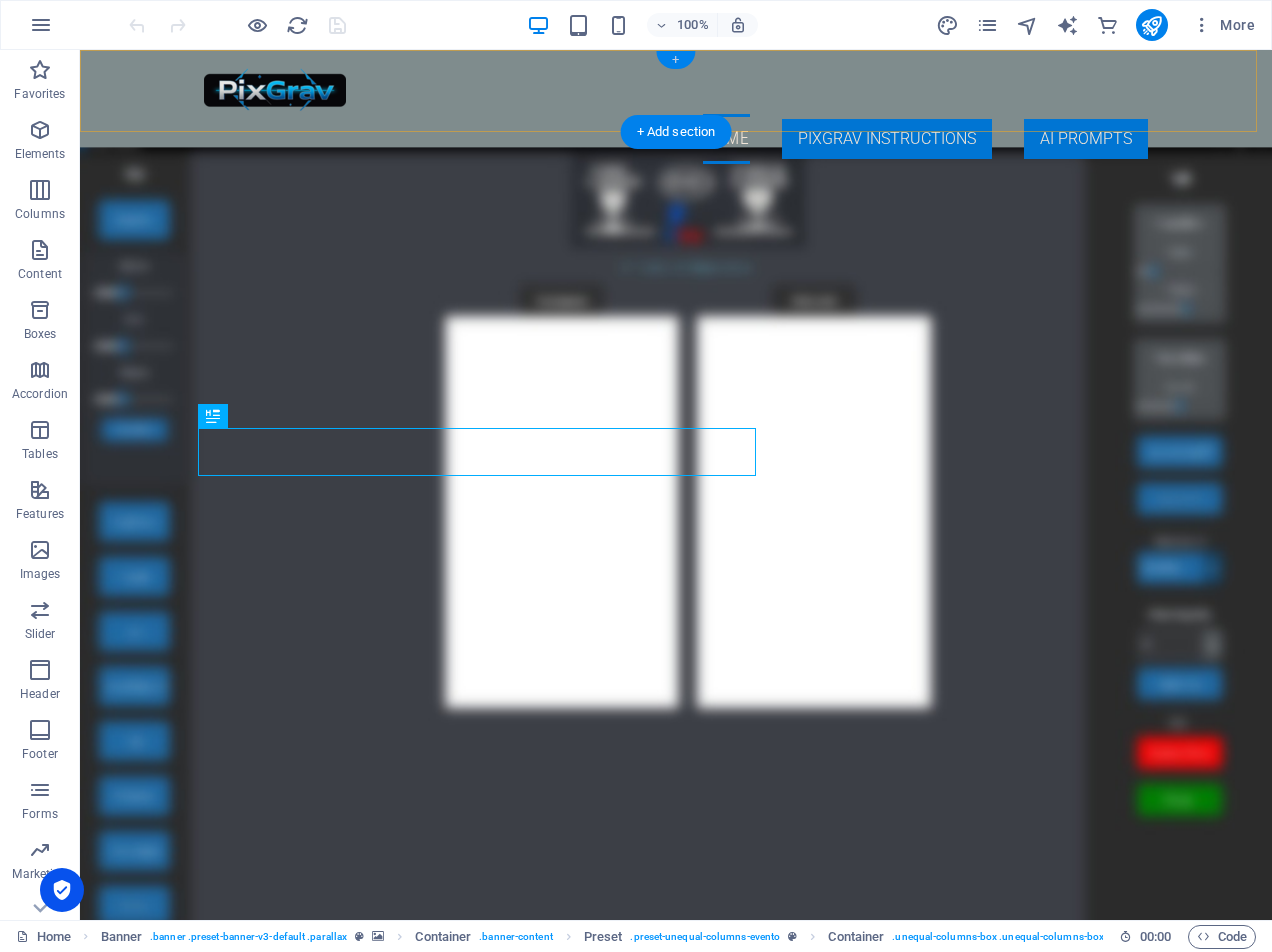 drag, startPoint x: 278, startPoint y: 12, endPoint x: 678, endPoint y: 61, distance: 402.99008 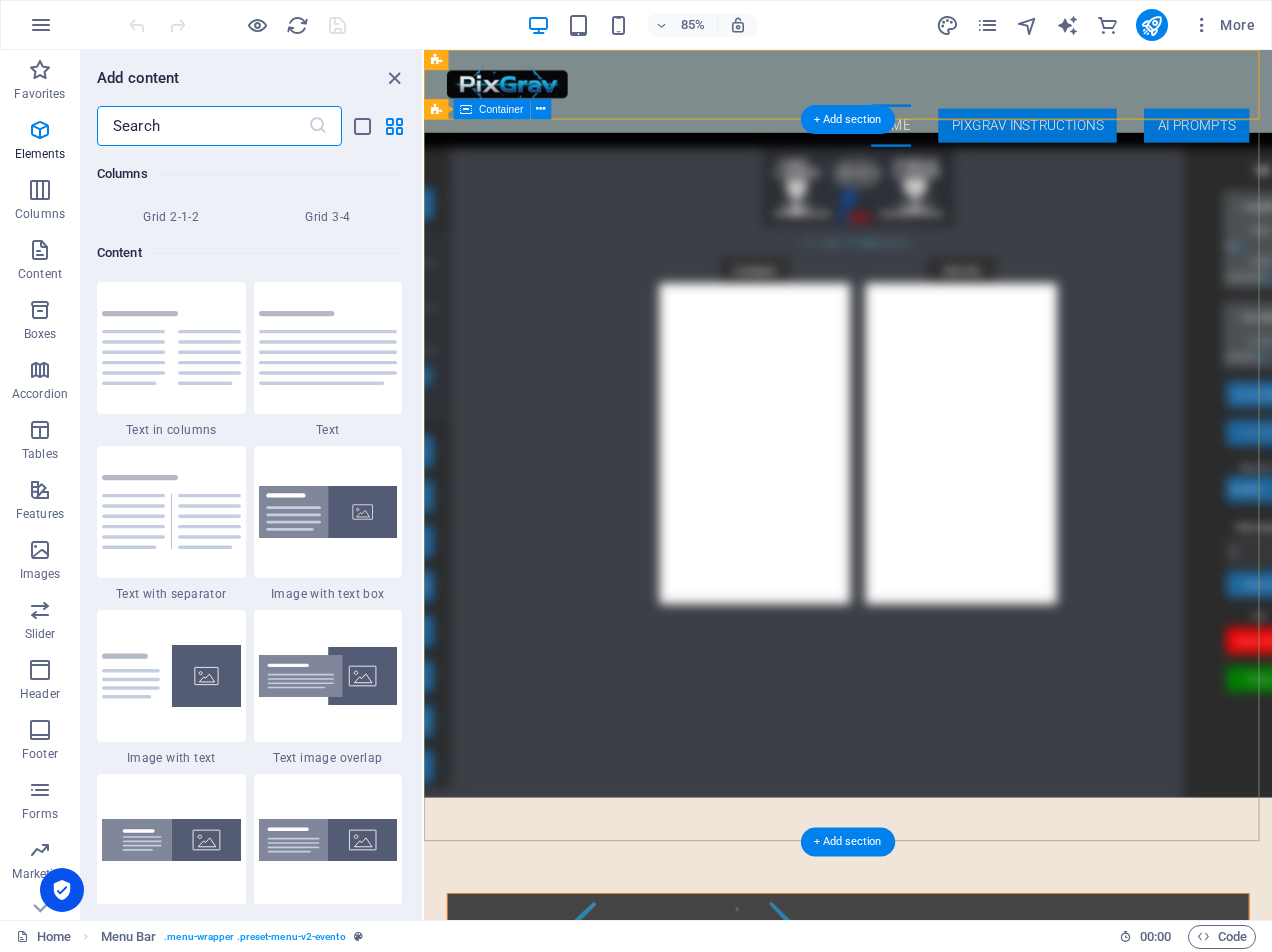 scroll, scrollTop: 3499, scrollLeft: 0, axis: vertical 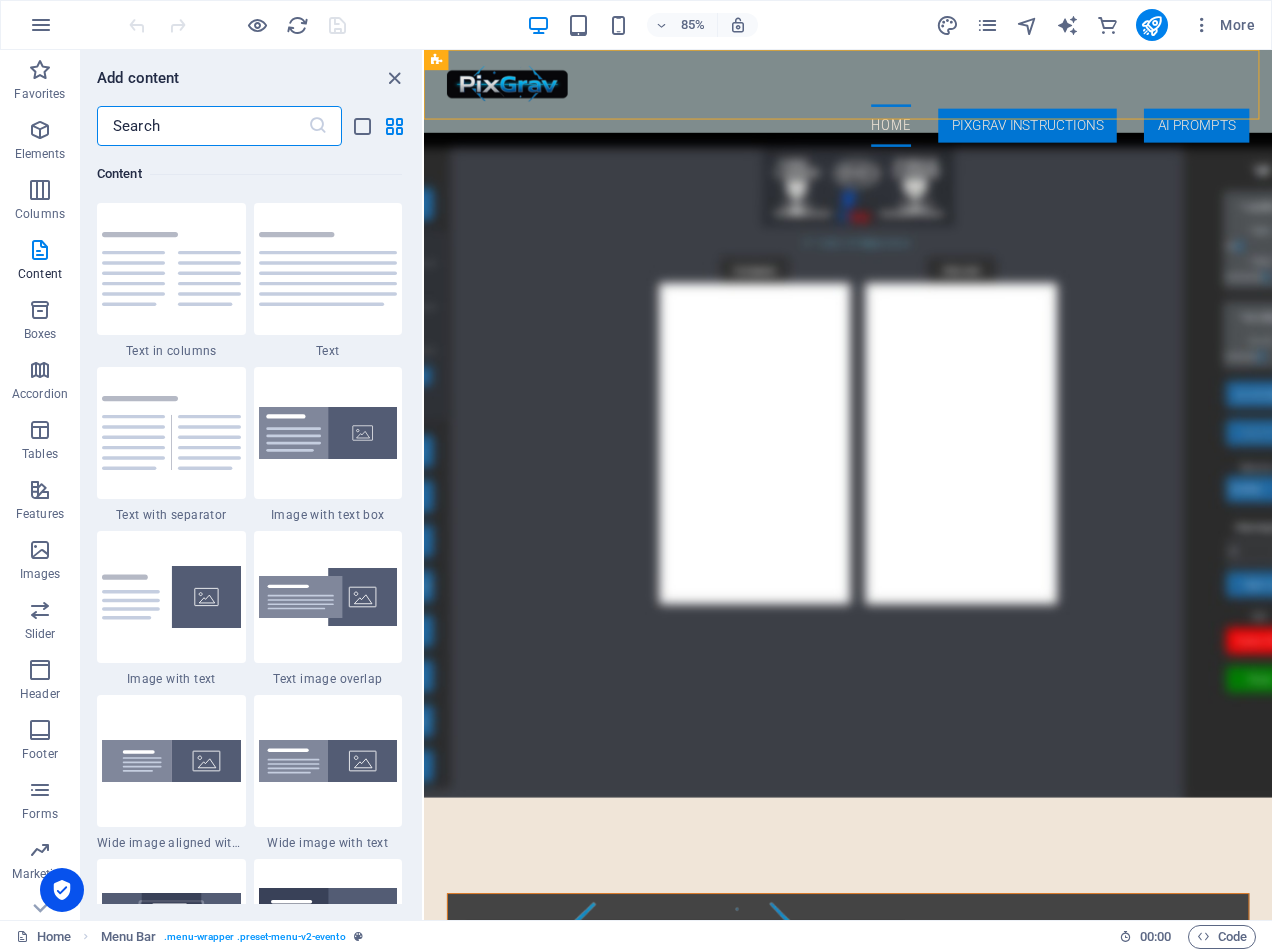 click at bounding box center [202, 126] 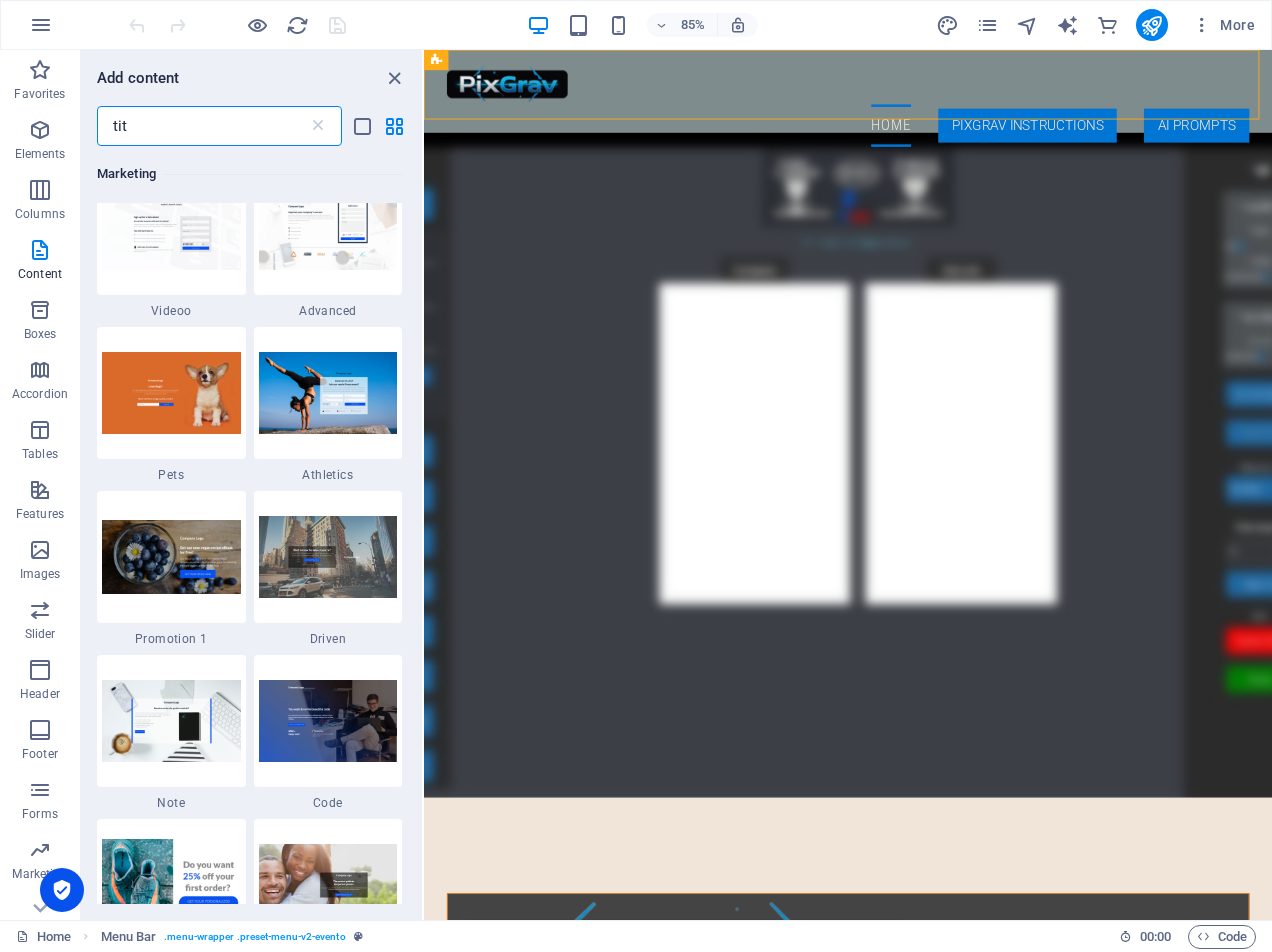scroll, scrollTop: 0, scrollLeft: 0, axis: both 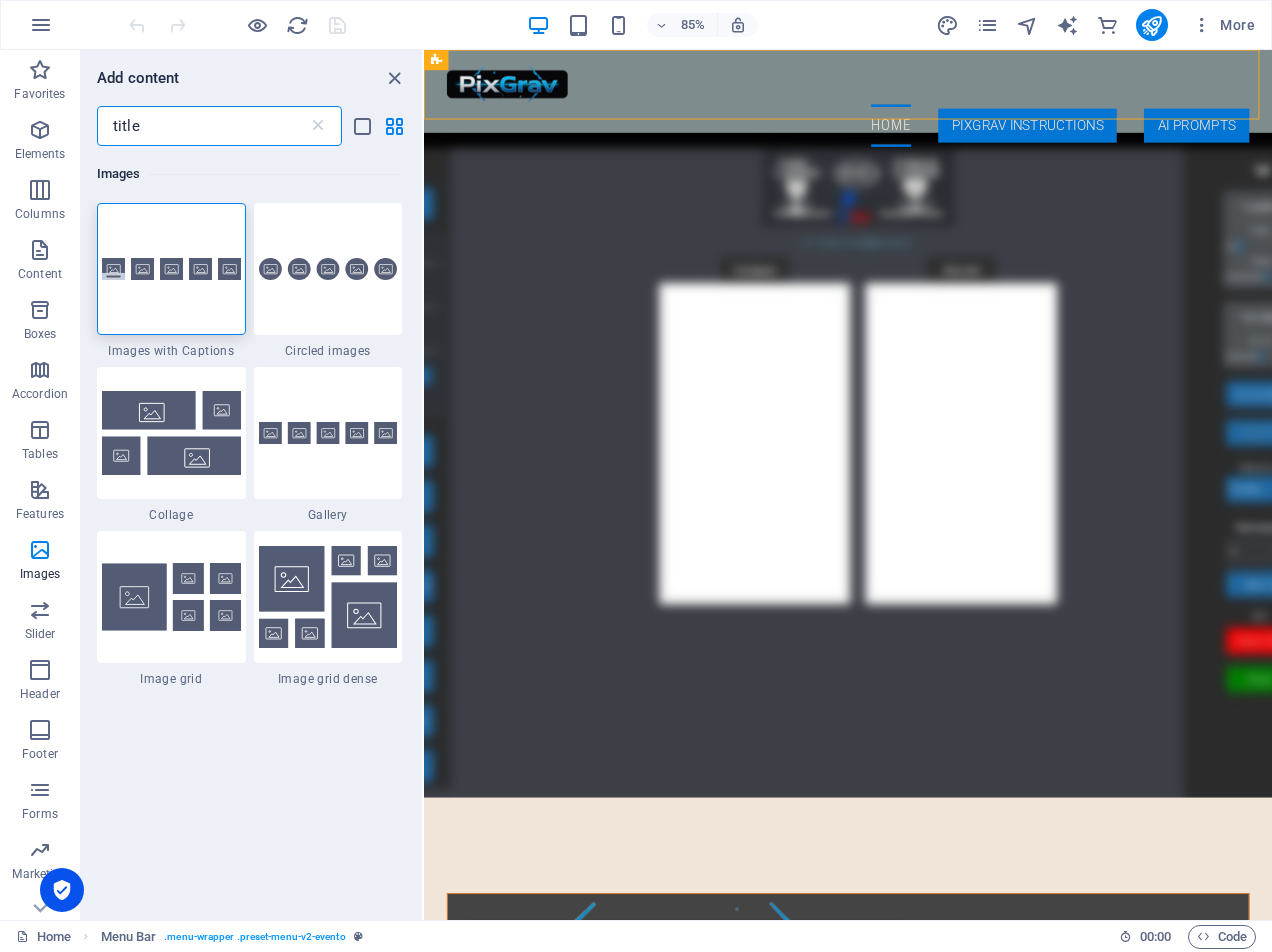 click on "title" at bounding box center [202, 126] 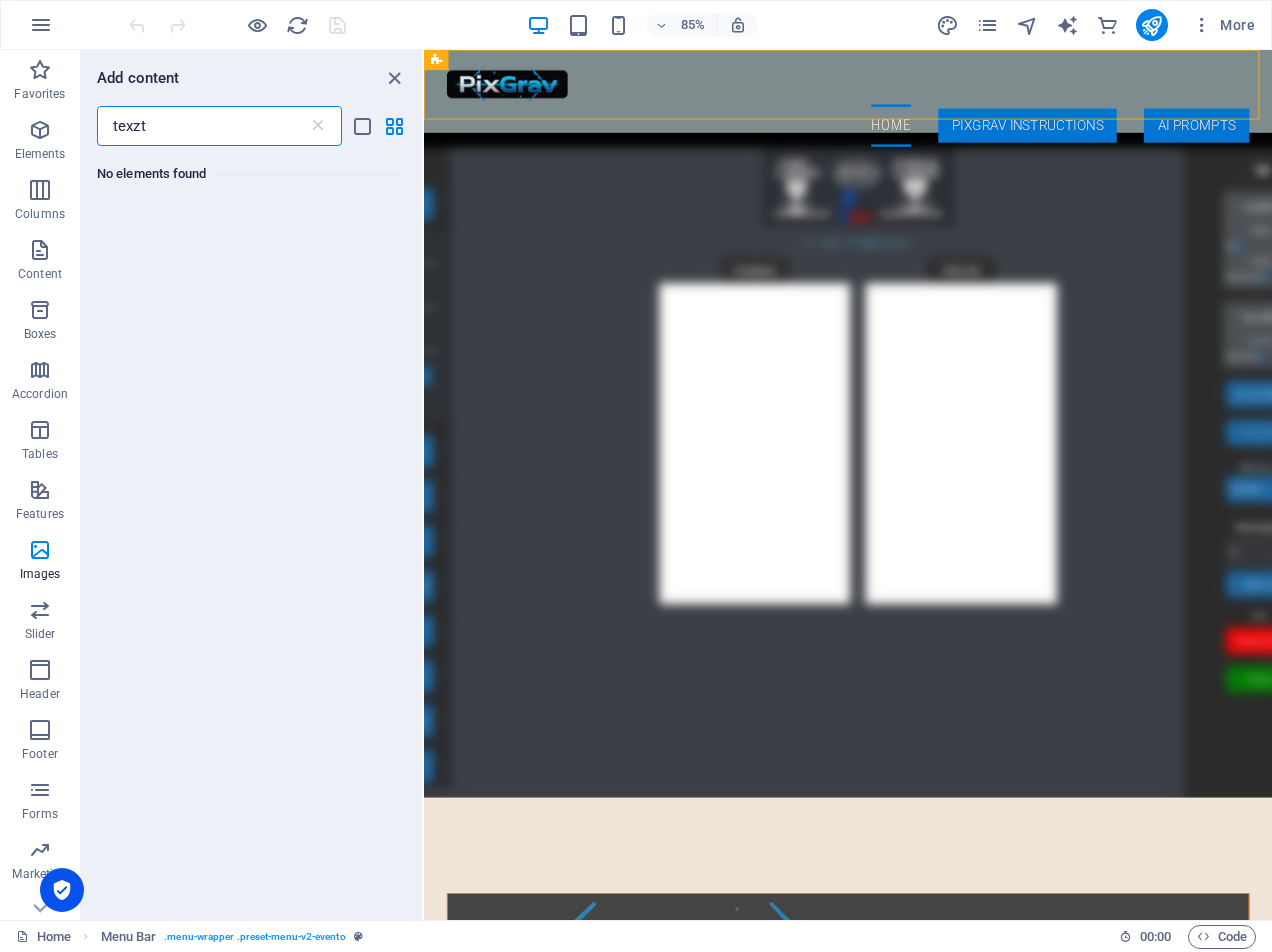 click on "texzt" at bounding box center (202, 126) 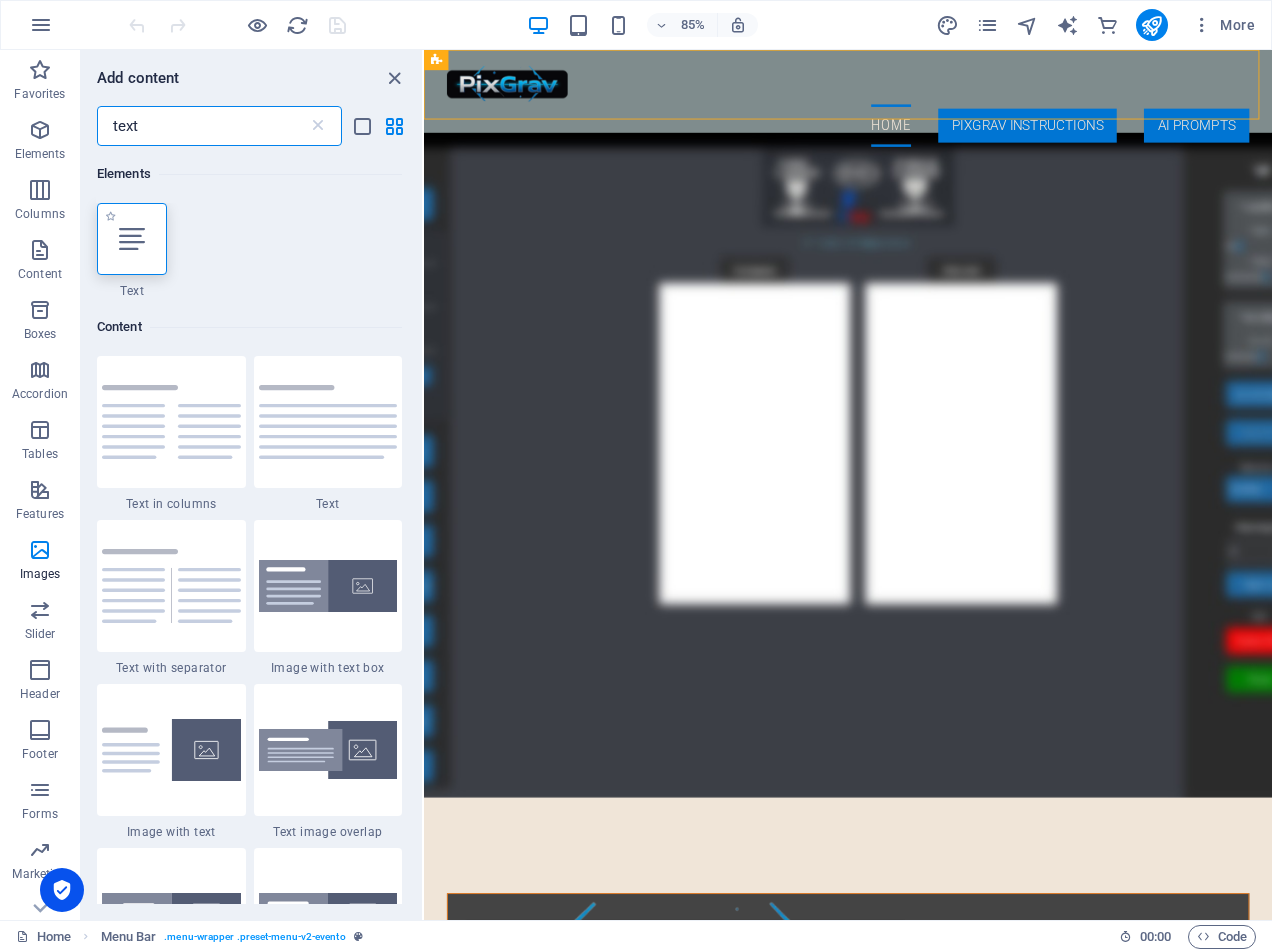 type on "text" 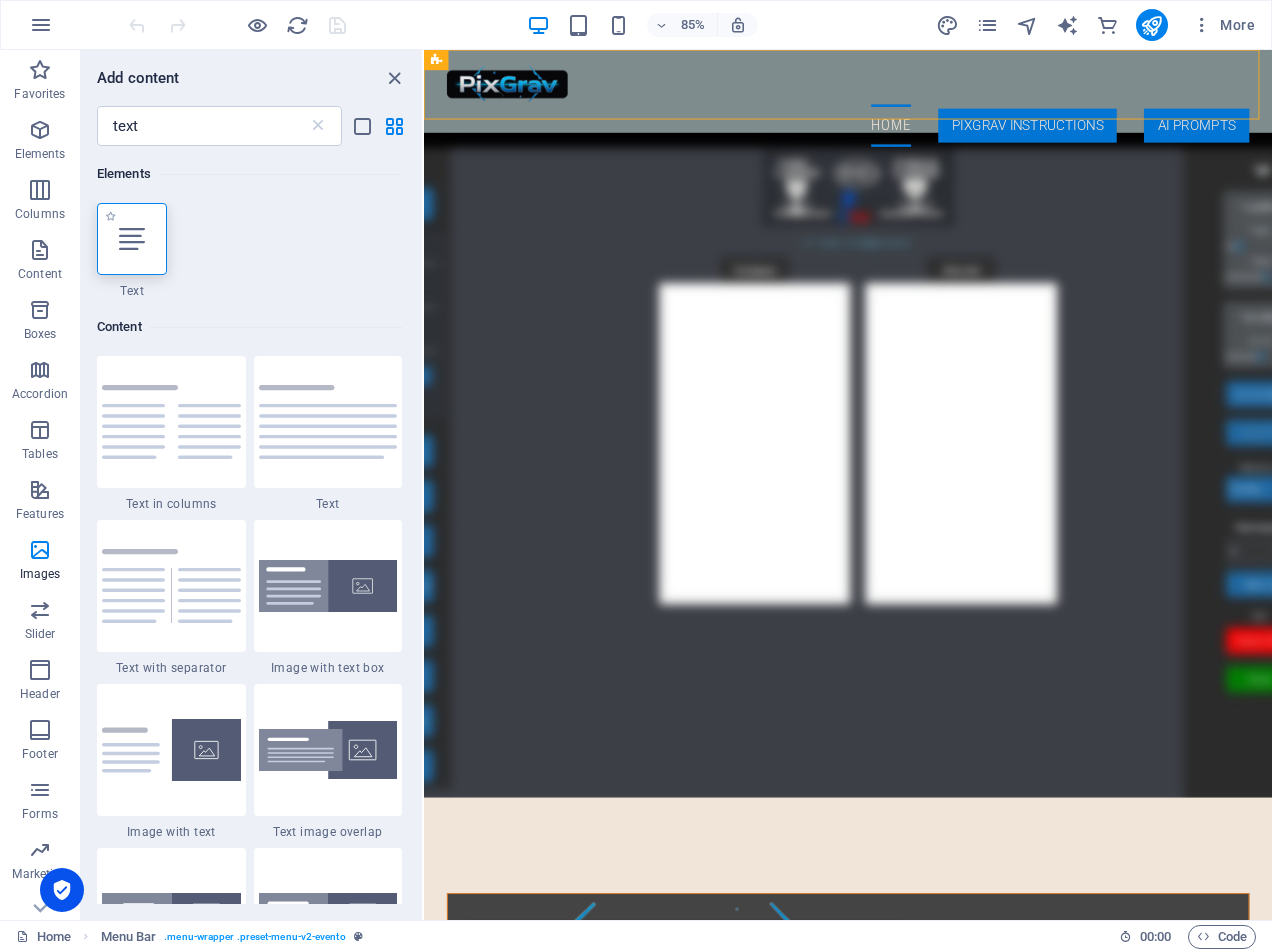 click at bounding box center [132, 239] 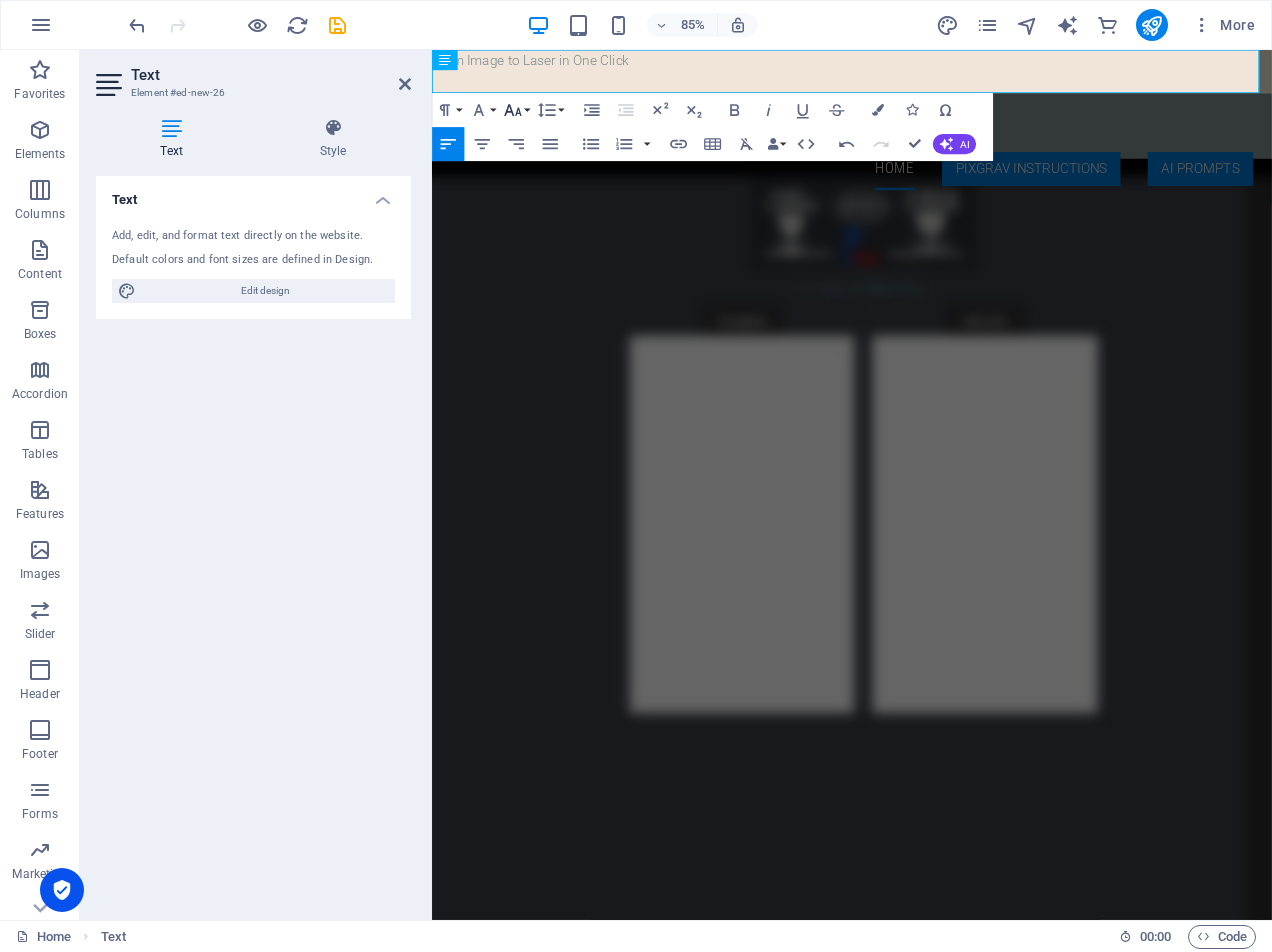 click 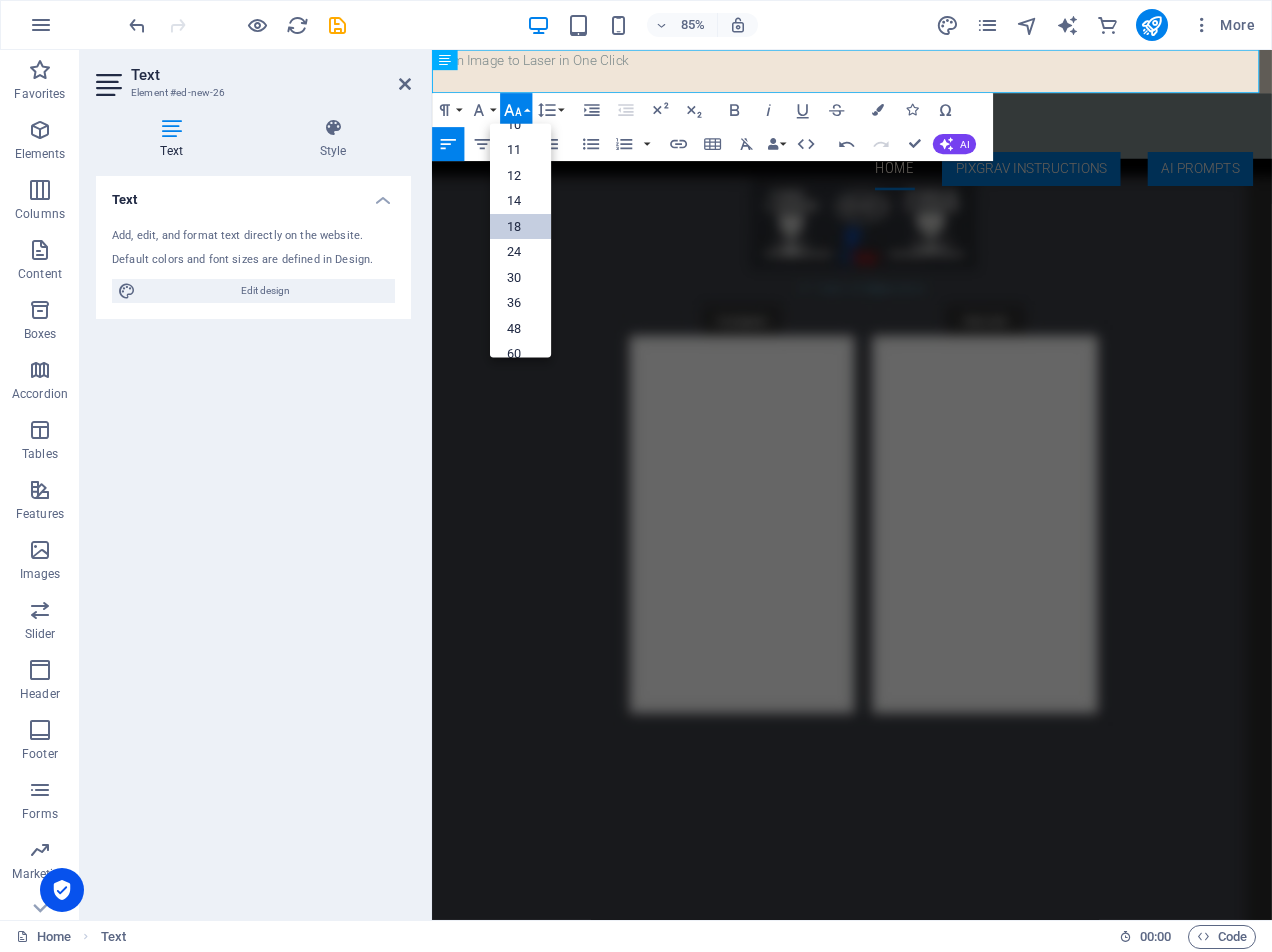 scroll, scrollTop: 161, scrollLeft: 0, axis: vertical 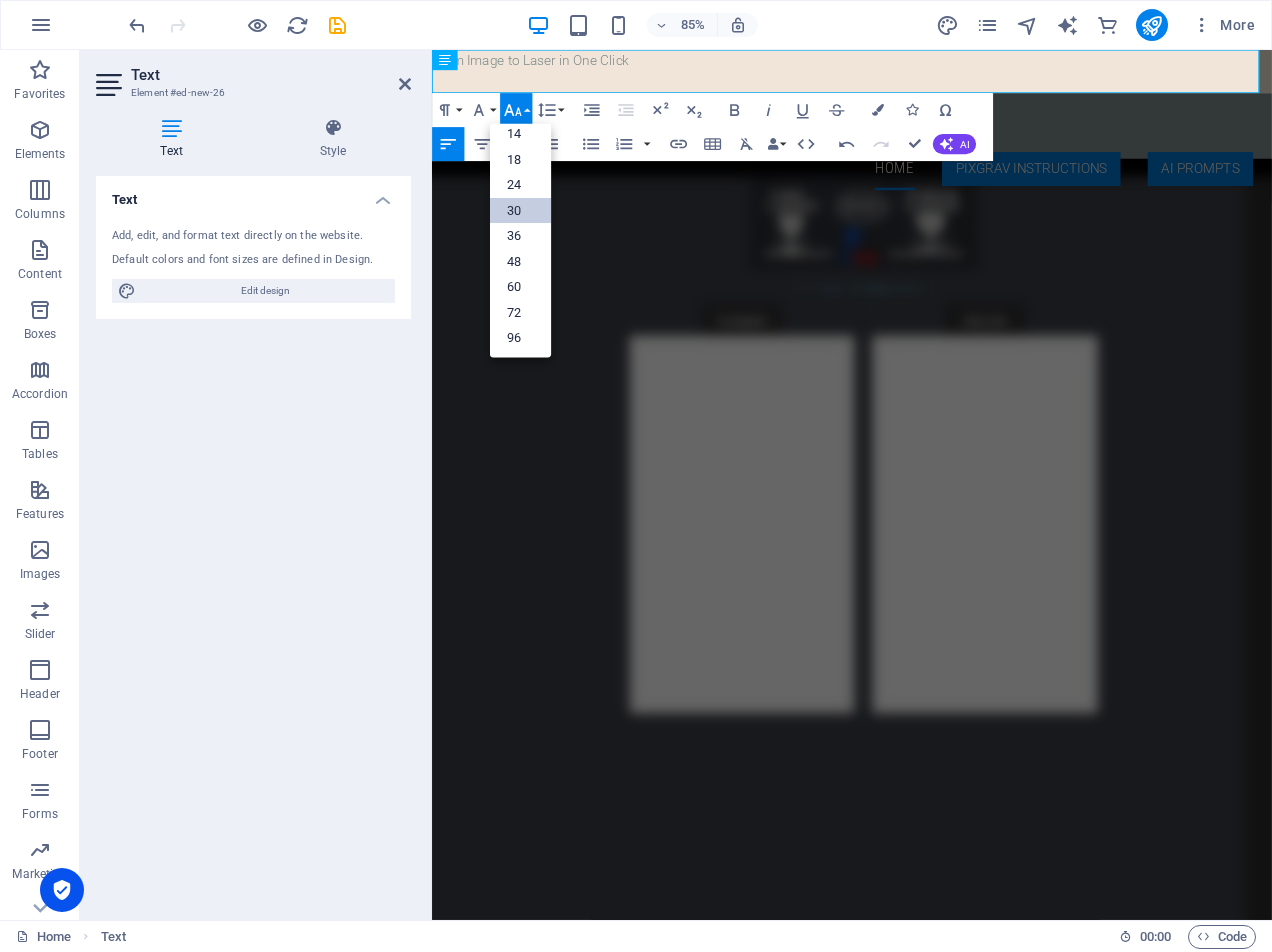click on "60" at bounding box center (520, 287) 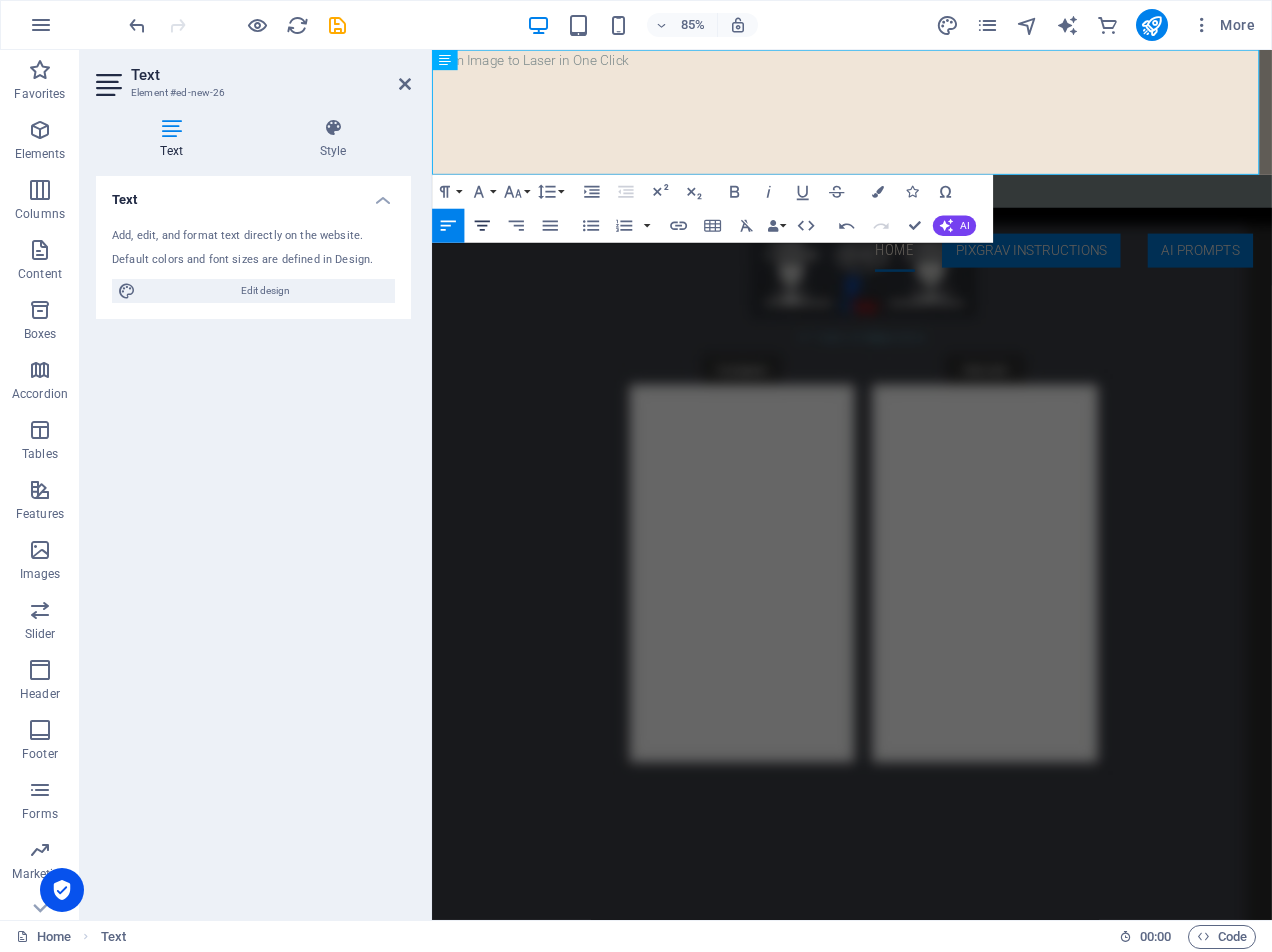 click 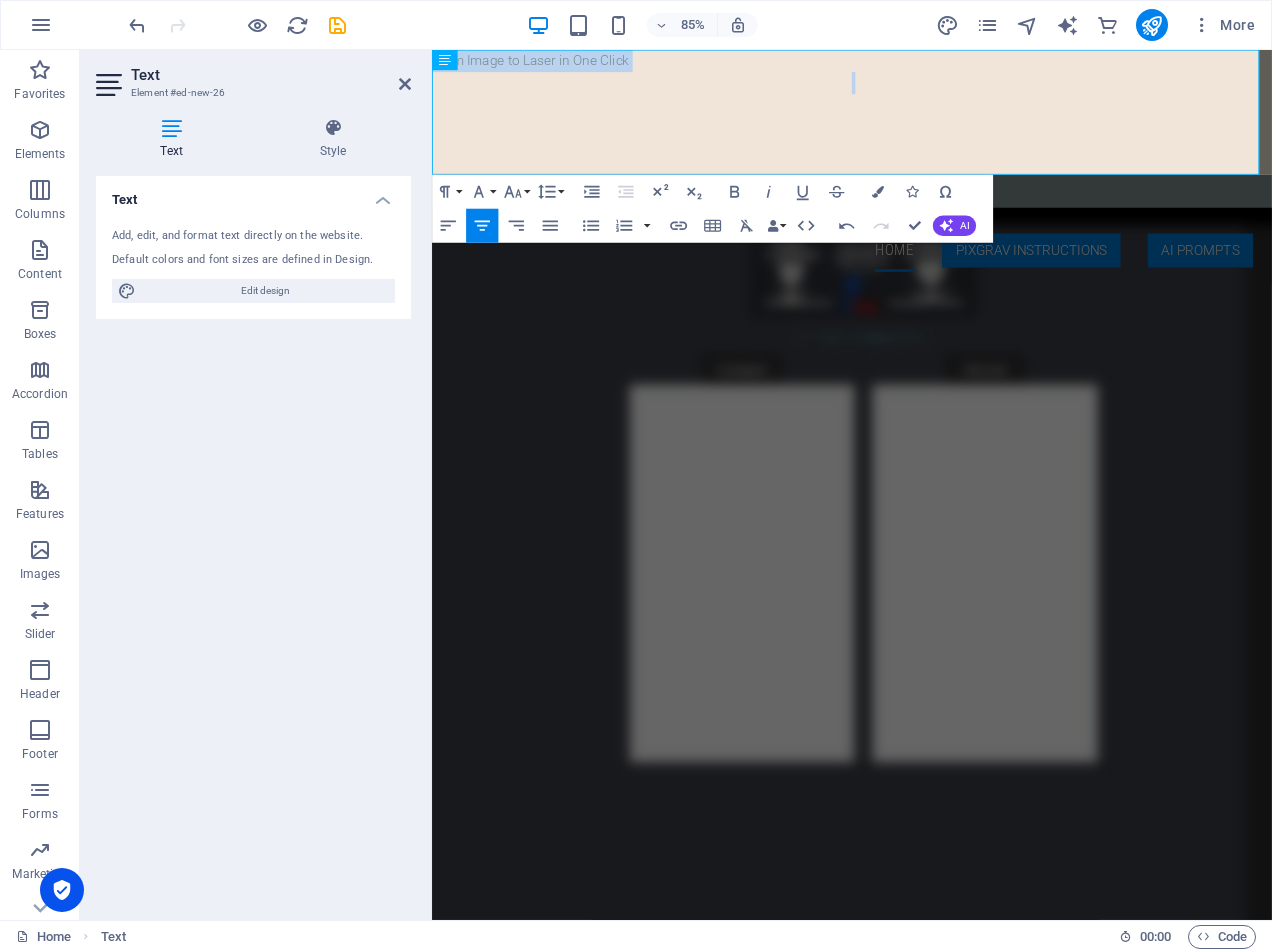 drag, startPoint x: 734, startPoint y: 93, endPoint x: 296, endPoint y: 34, distance: 441.95587 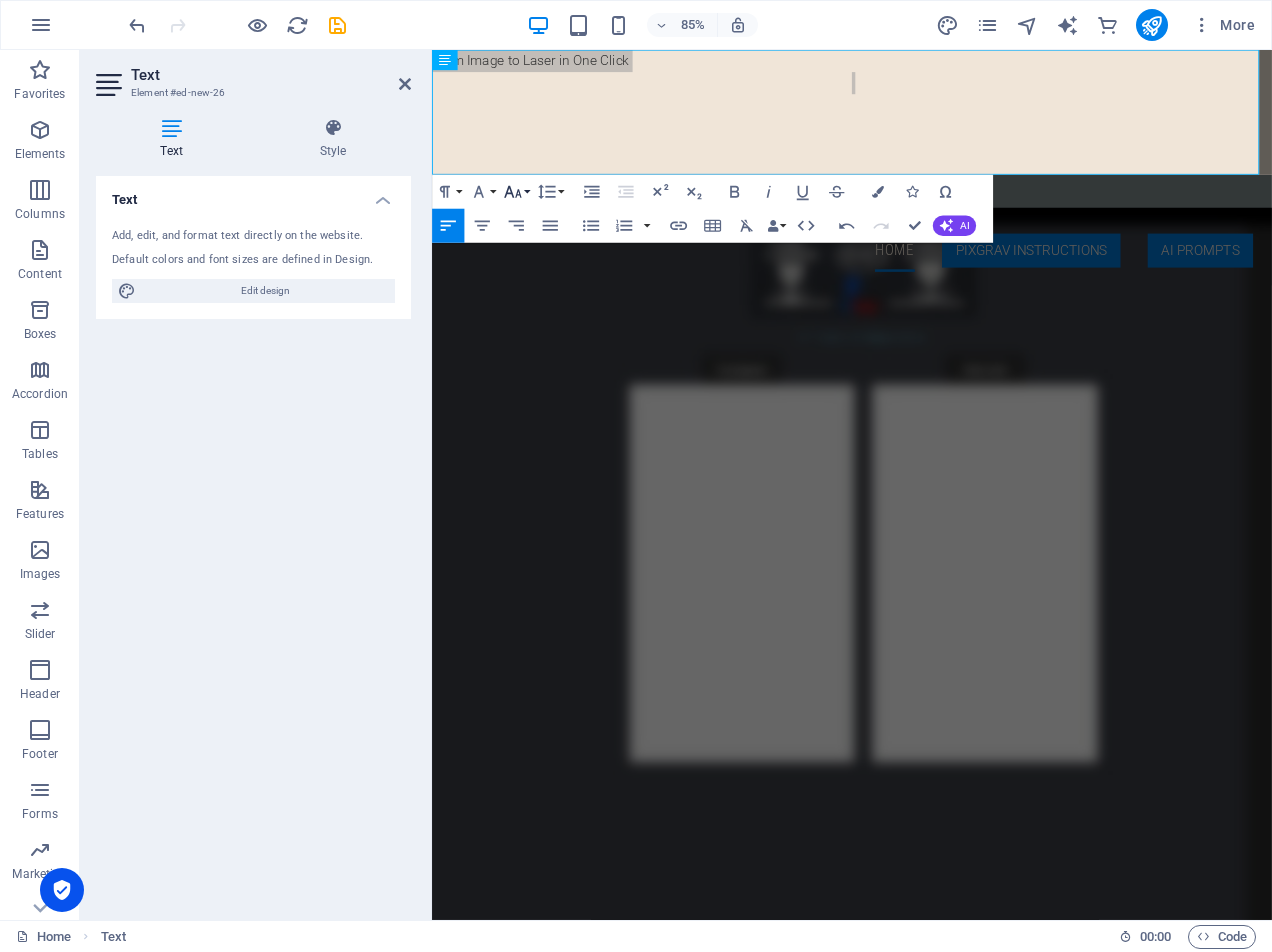 click on "Font Size" at bounding box center (516, 192) 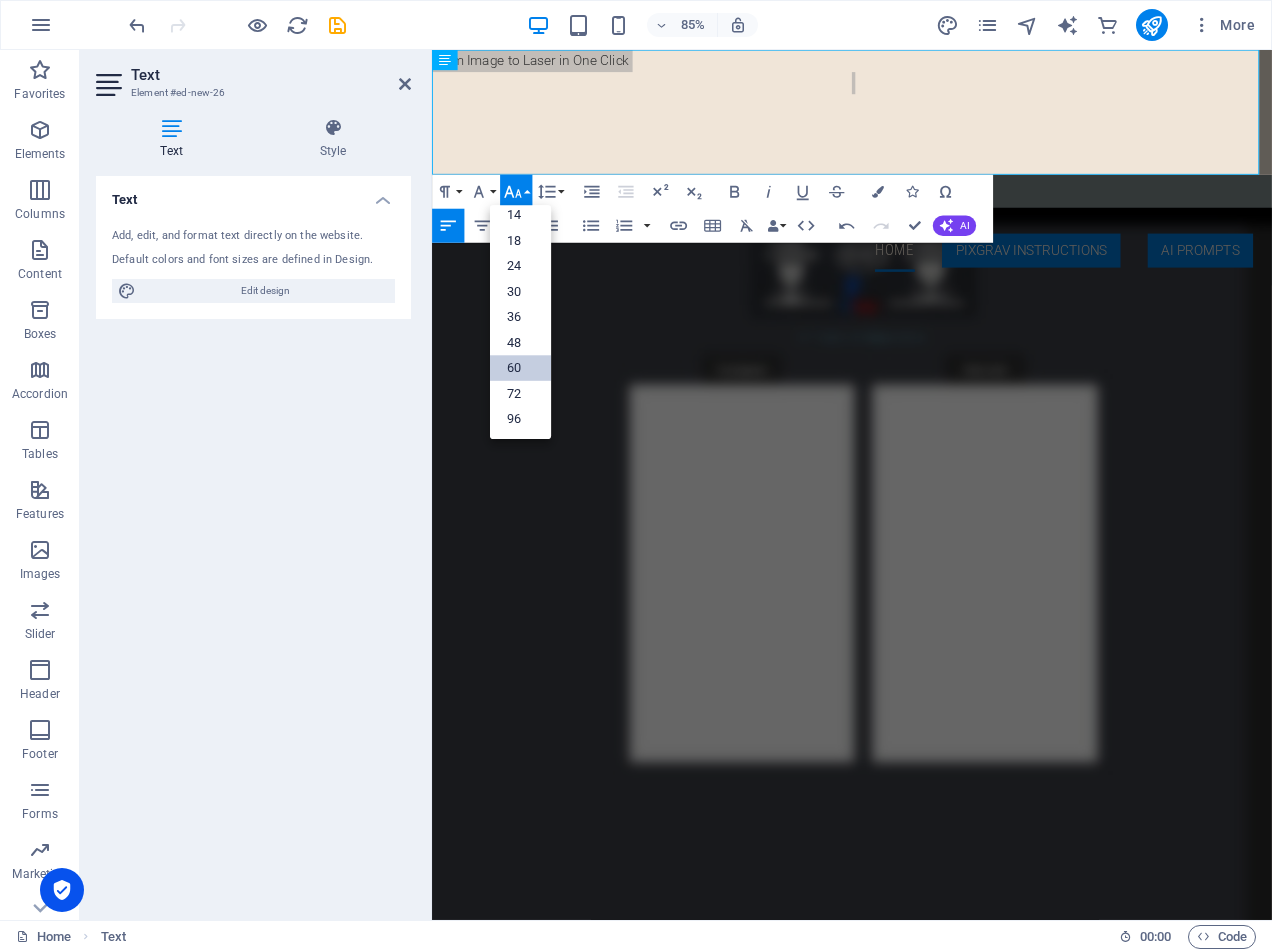 drag, startPoint x: 529, startPoint y: 363, endPoint x: 147, endPoint y: 334, distance: 383.0992 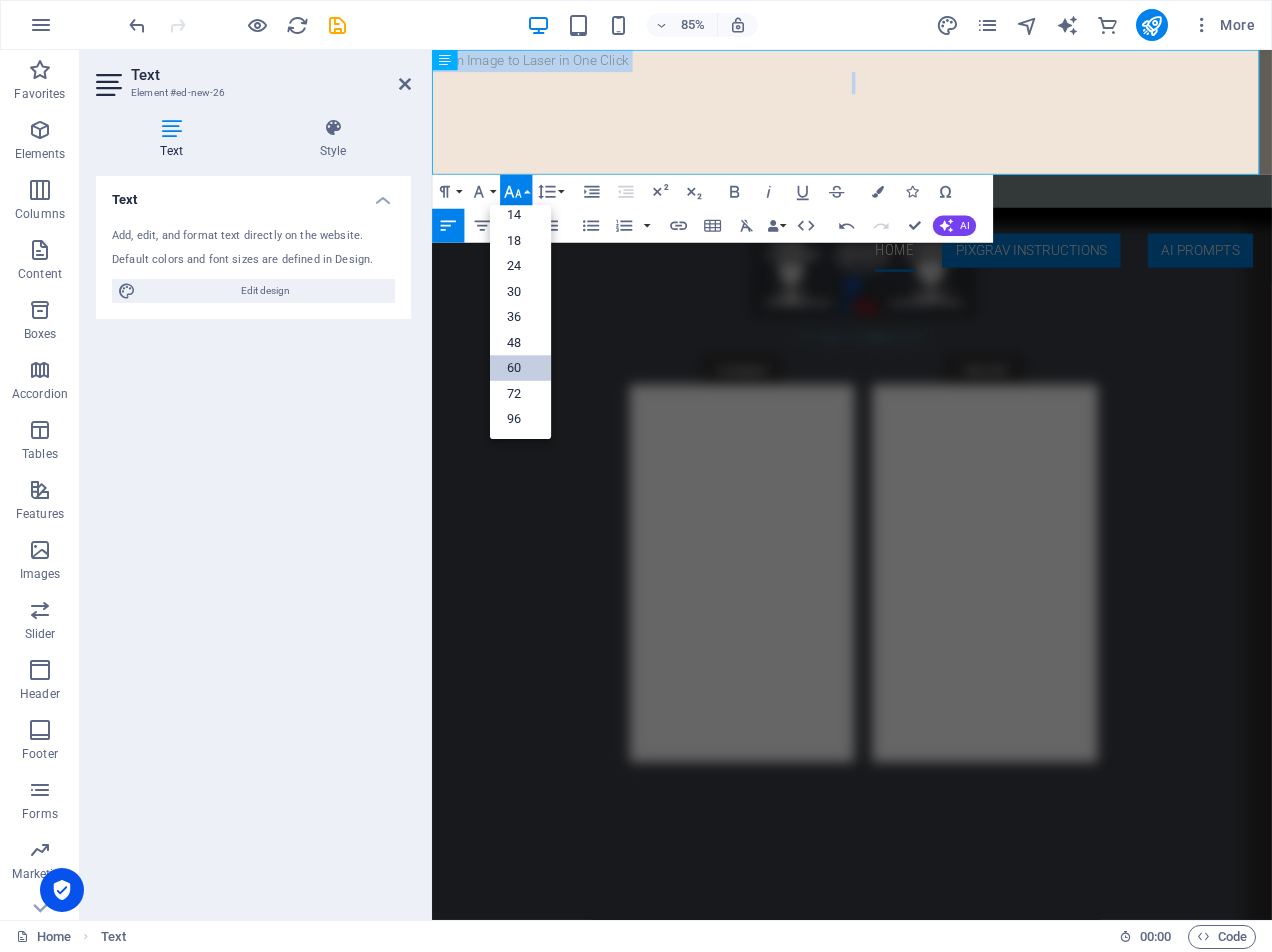 click on "60" at bounding box center (520, 369) 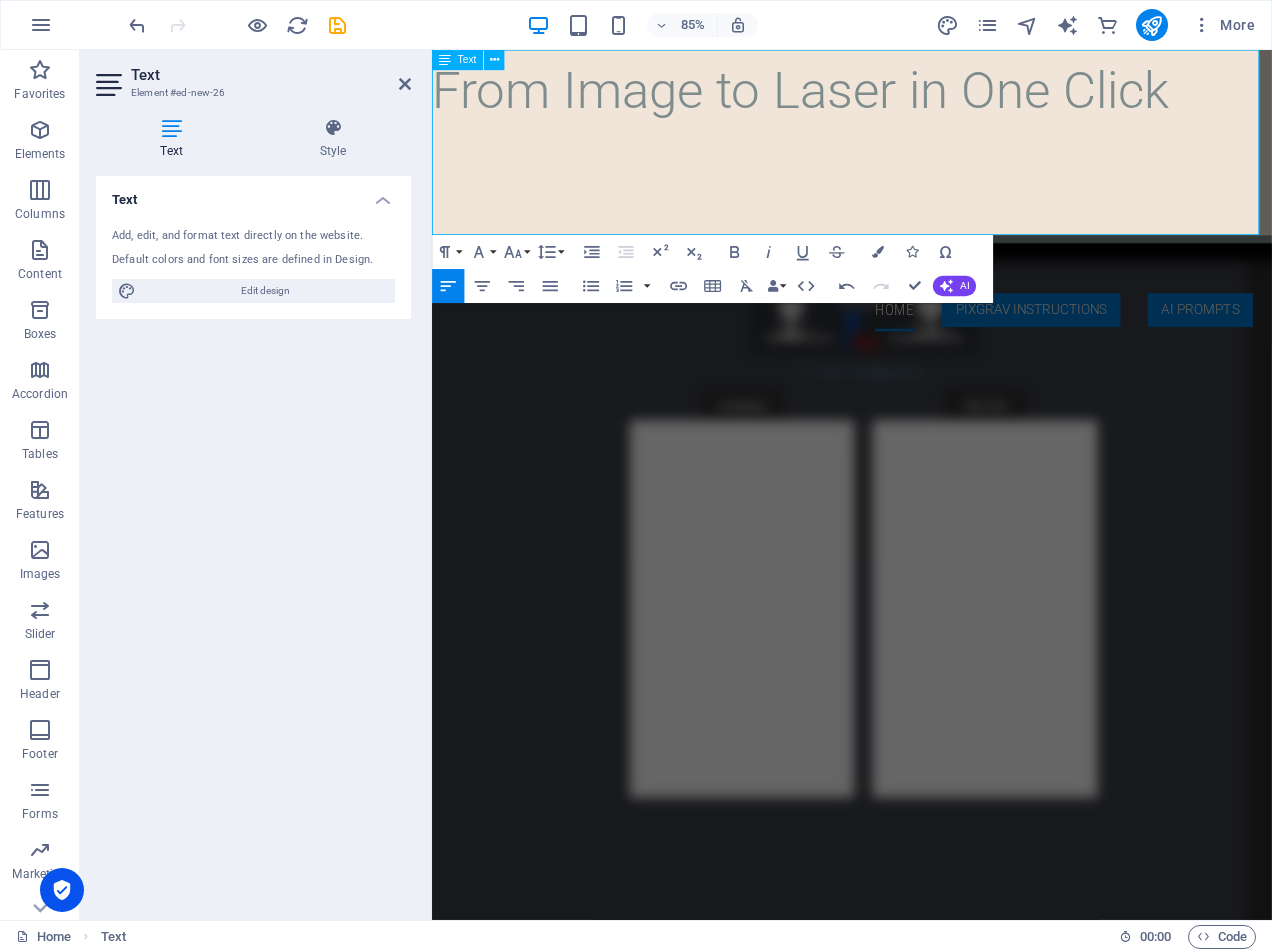 click on "​" at bounding box center [926, 207] 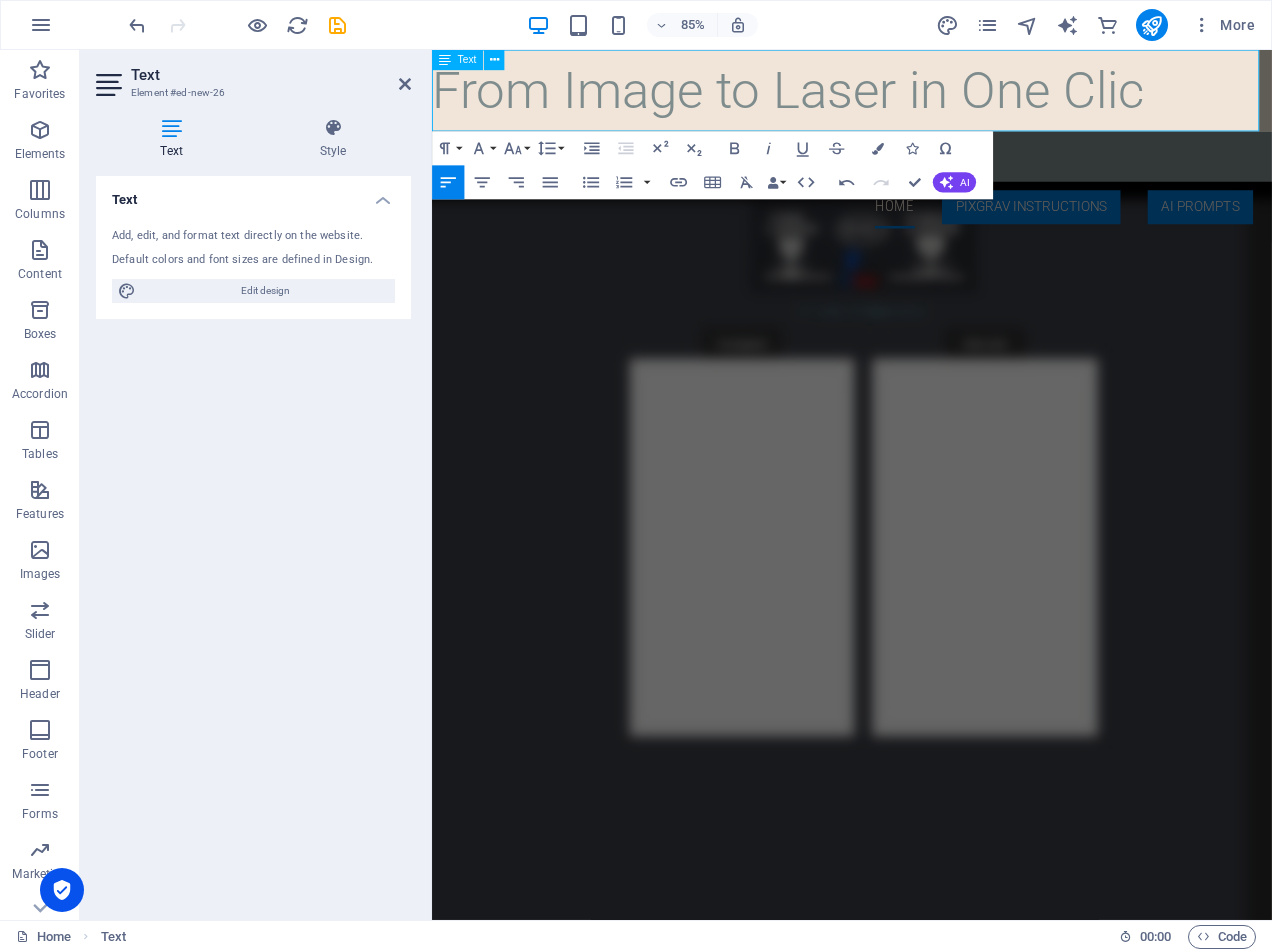type 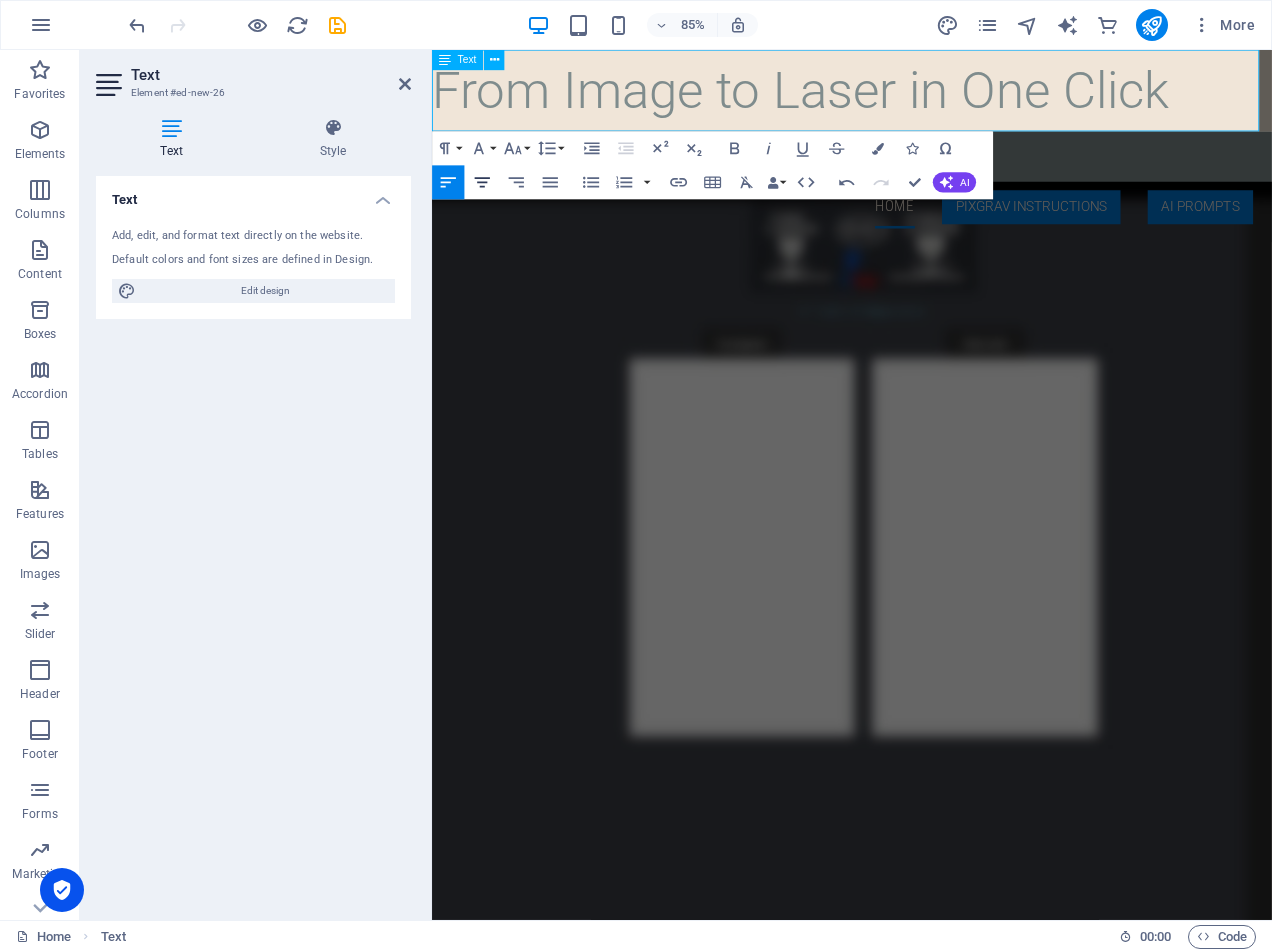 click 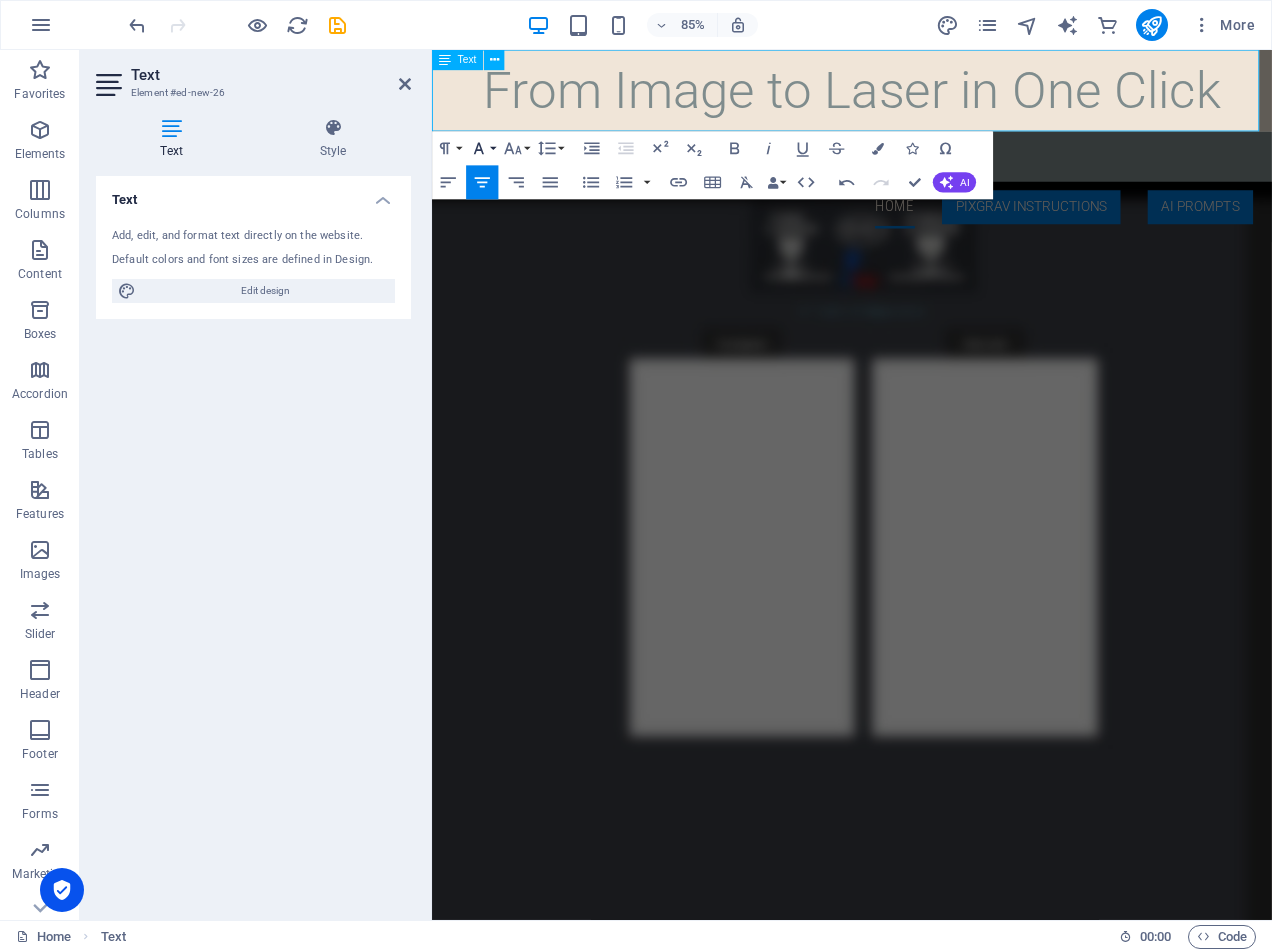 click 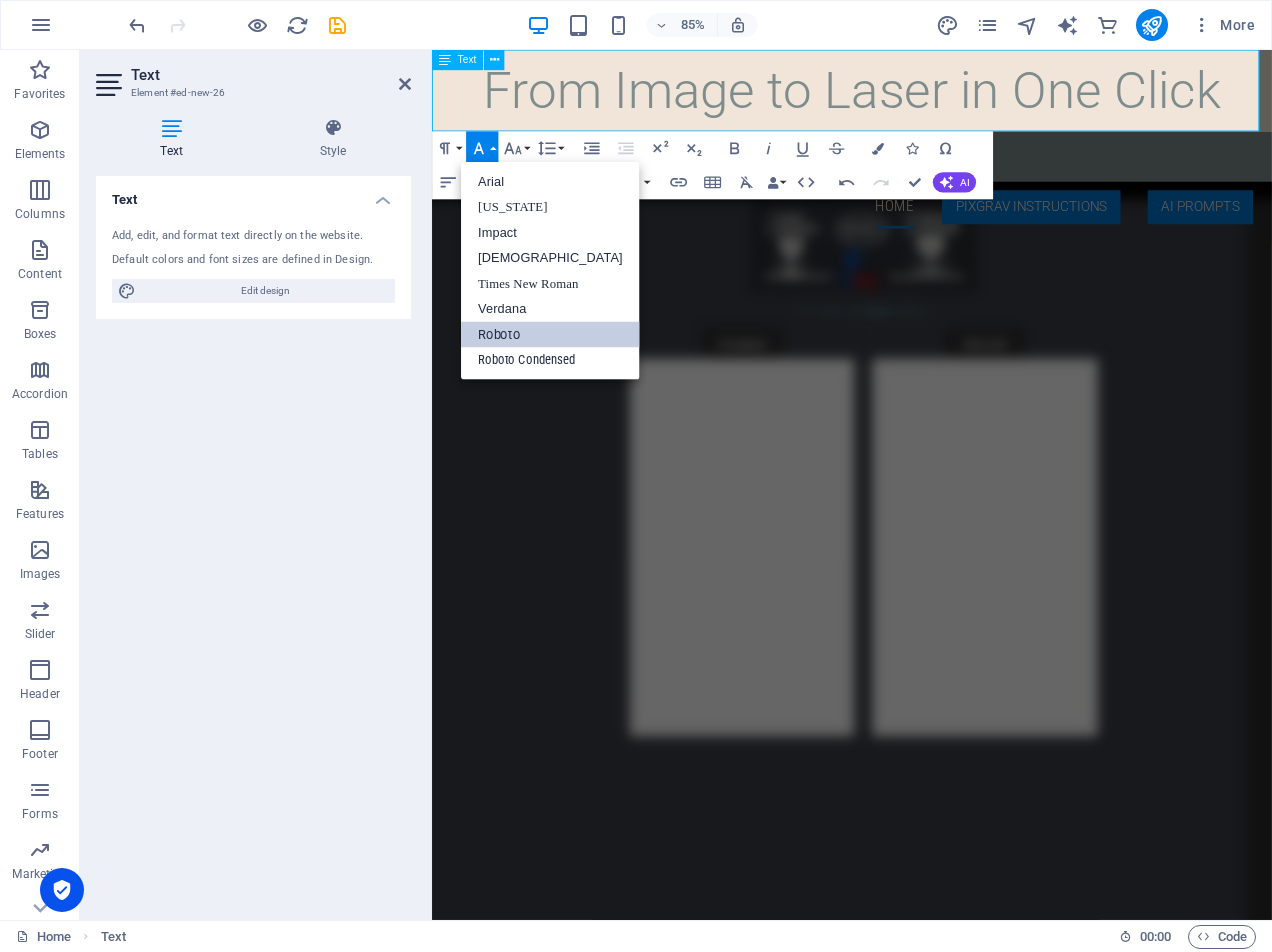 scroll, scrollTop: 0, scrollLeft: 0, axis: both 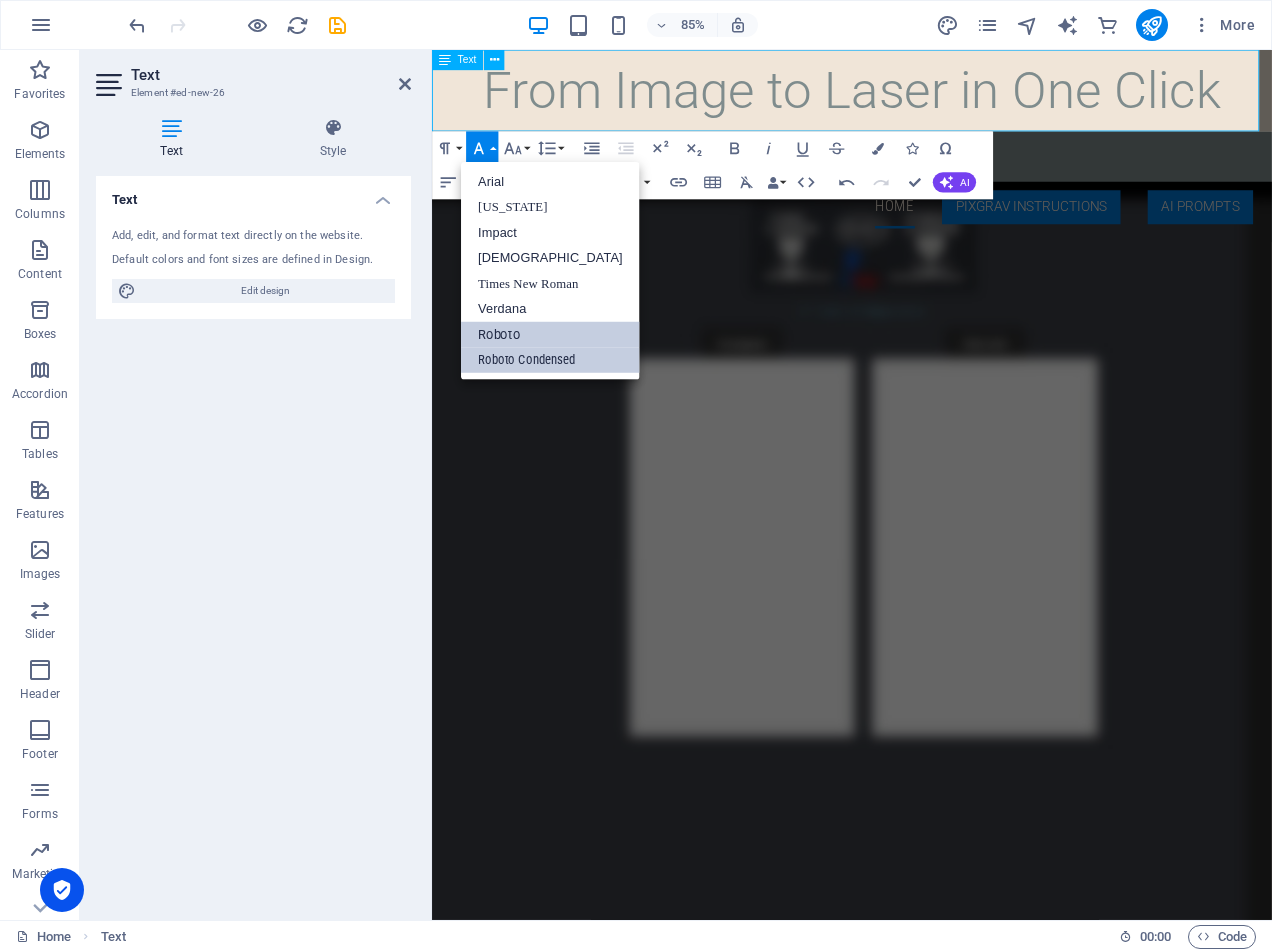 drag, startPoint x: 533, startPoint y: 361, endPoint x: 533, endPoint y: 350, distance: 11 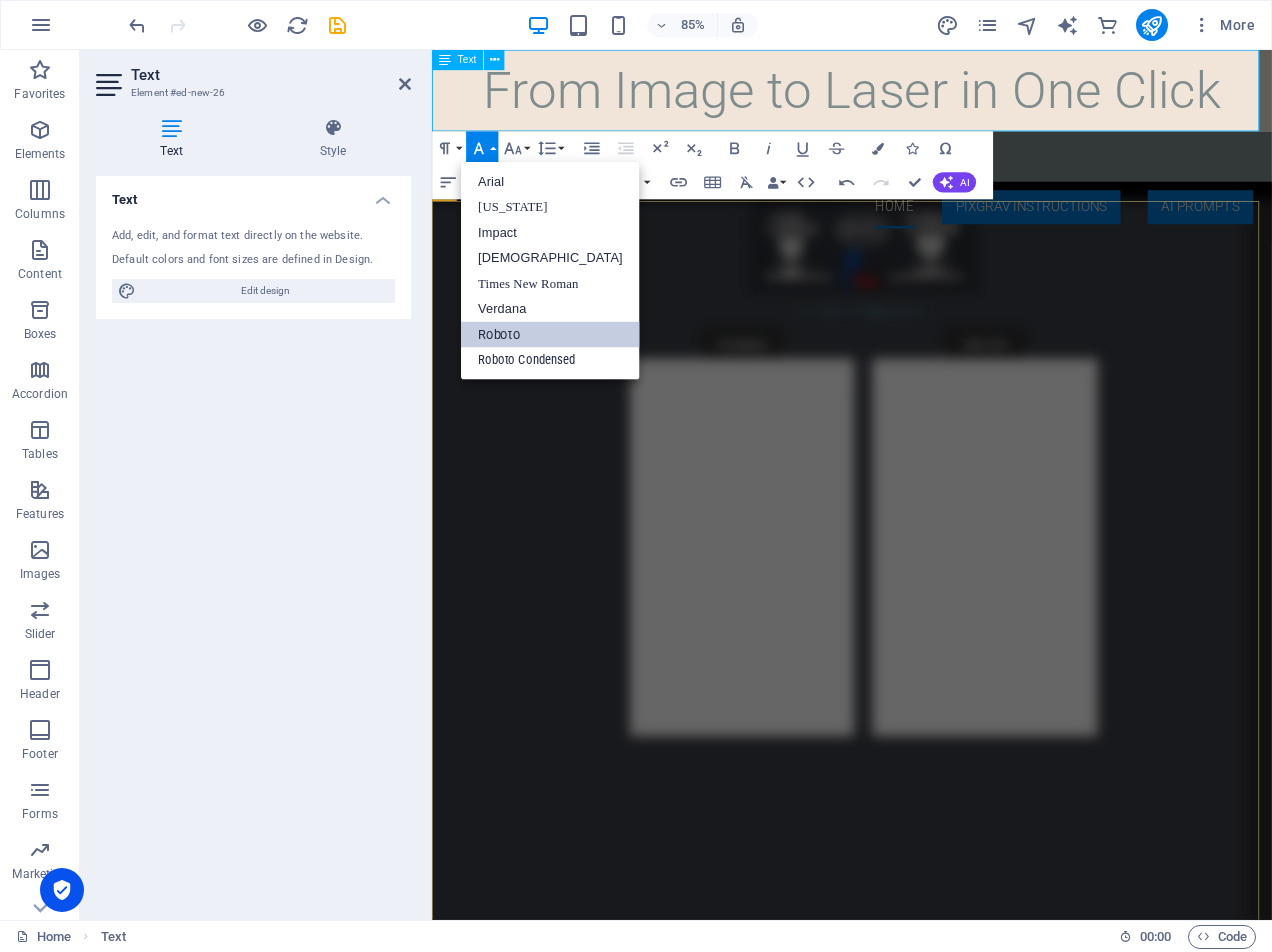 click on "Pixgrav laser image editor Everything you need in one platform—enjoy easy access and a user-friendly experience. Press the premium button, copy all codes to your clipboard, enter your name, paste the codes, provide your email, and we will guide you through the rest of the process. Learn more Download pre-release 3.5 google drive filesharing Experience the latest advancements by downloading the new release of Pixgrav 3.5 [DATE]! Explore the exciting features this version has to offer and maximize your usage to the fullest. Don’t miss out—get started with Pixgrav 3.5 now! If you have already downloaded Pixgrav, scroll down to activate it for free for   30 days no commitment, no fees. Unreadable? Regenerate" at bounding box center [926, 1708] 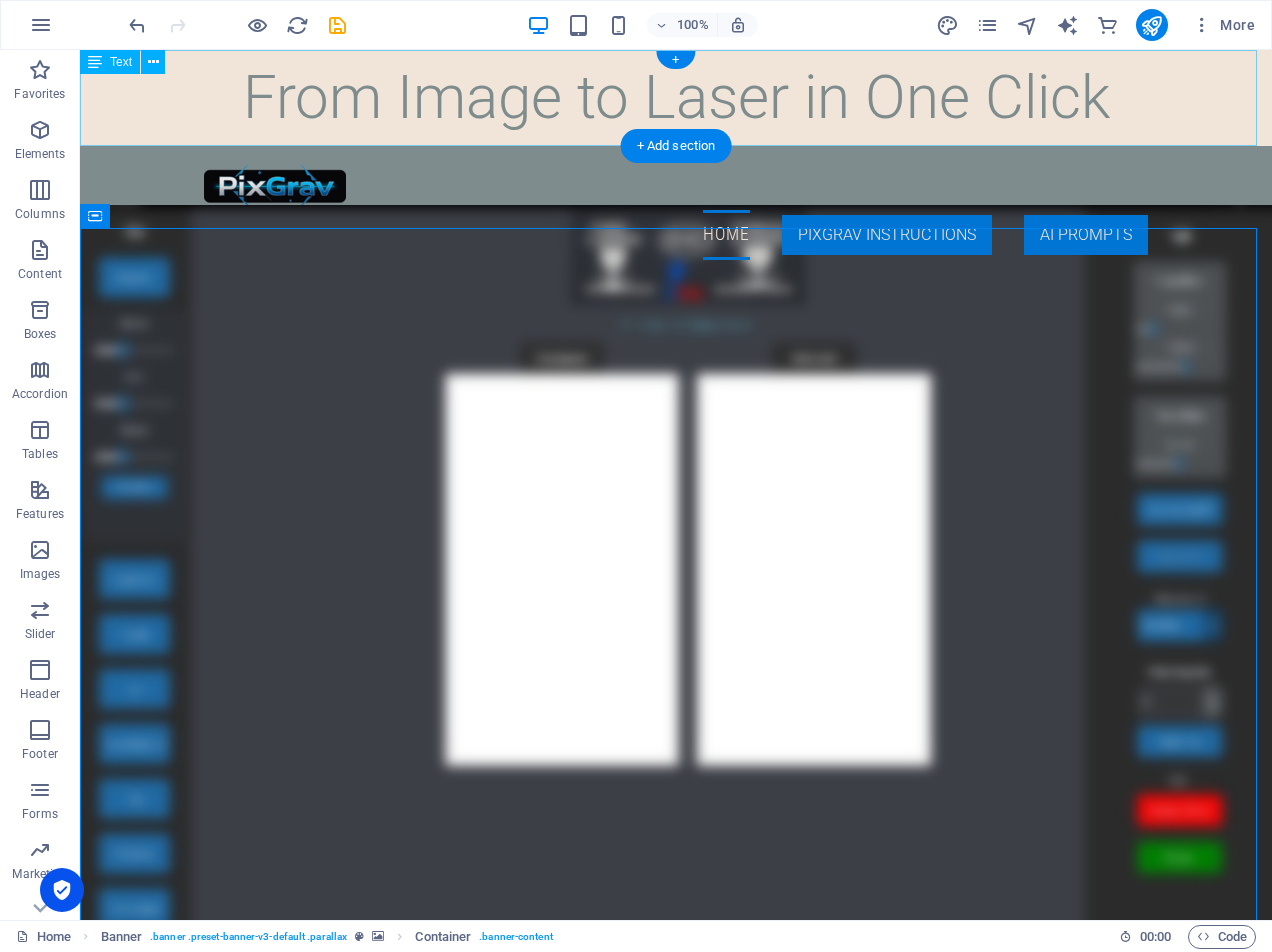 click on "From Image to Laser in One Click" at bounding box center (676, 98) 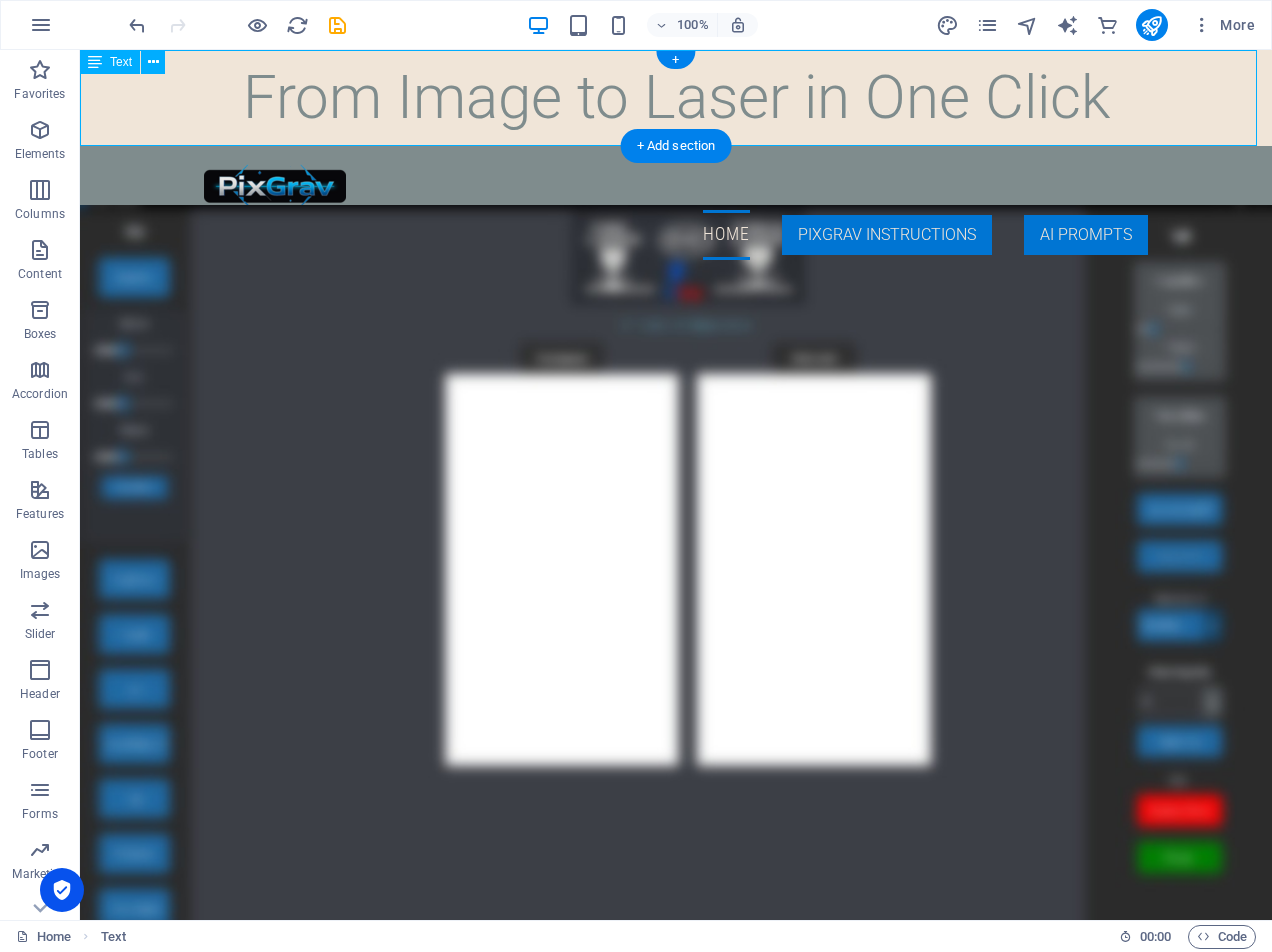 click on "From Image to Laser in One Click" at bounding box center (676, 98) 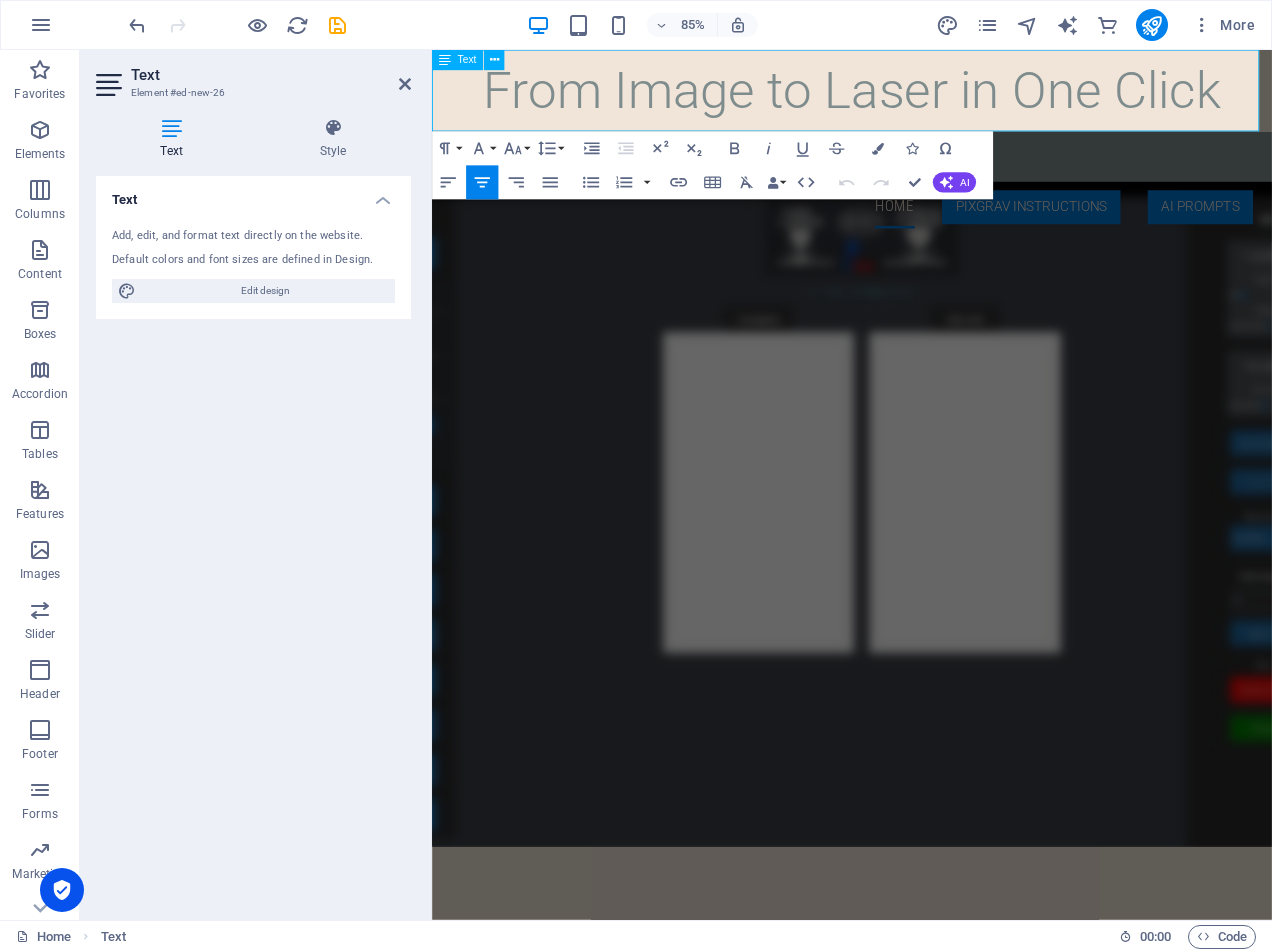 click on "From Image to Laser in One Click" at bounding box center [926, 97] 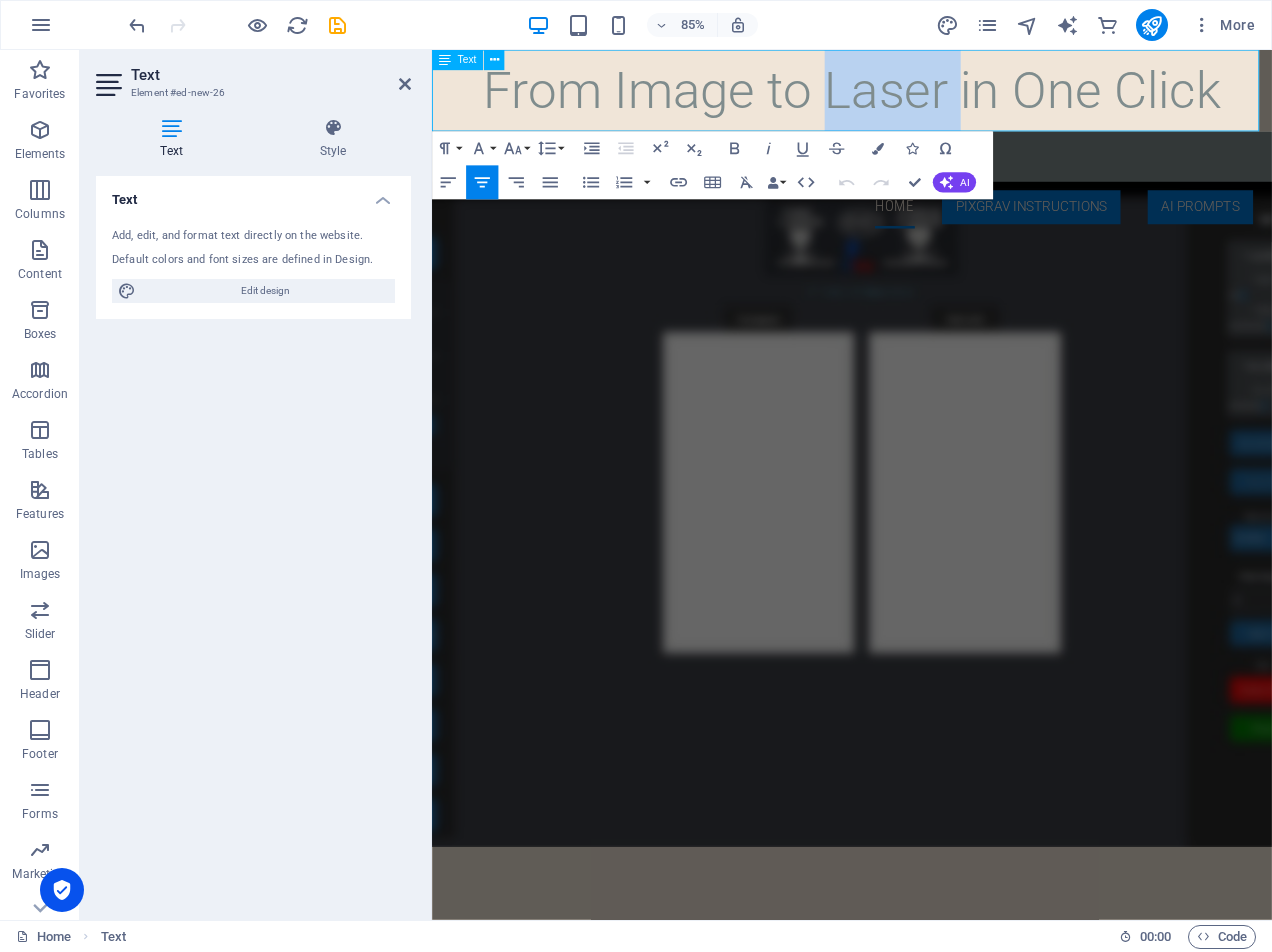 click on "From Image to Laser in One Click" at bounding box center (926, 97) 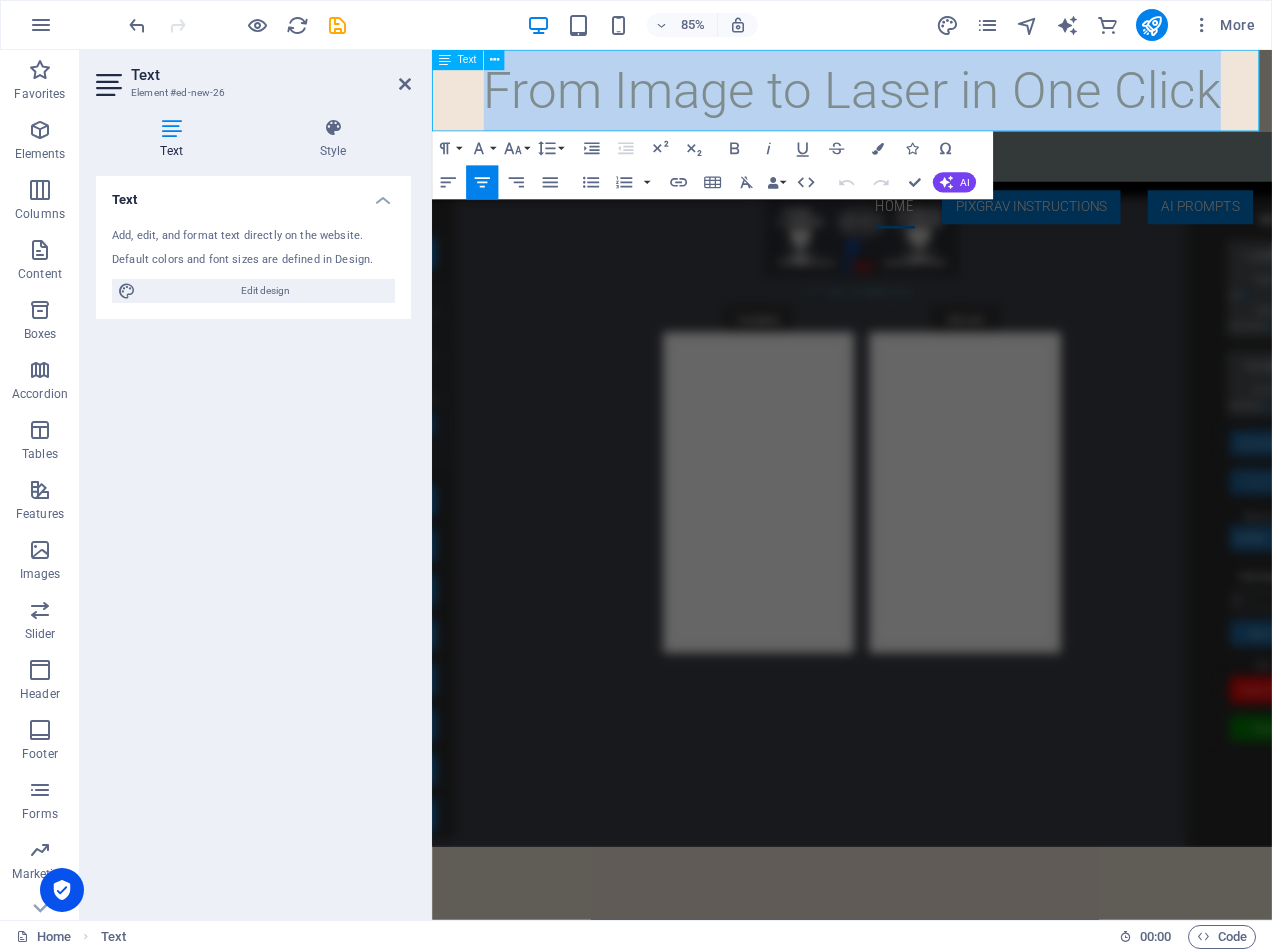 click on "From Image to Laser in One Click" at bounding box center (926, 97) 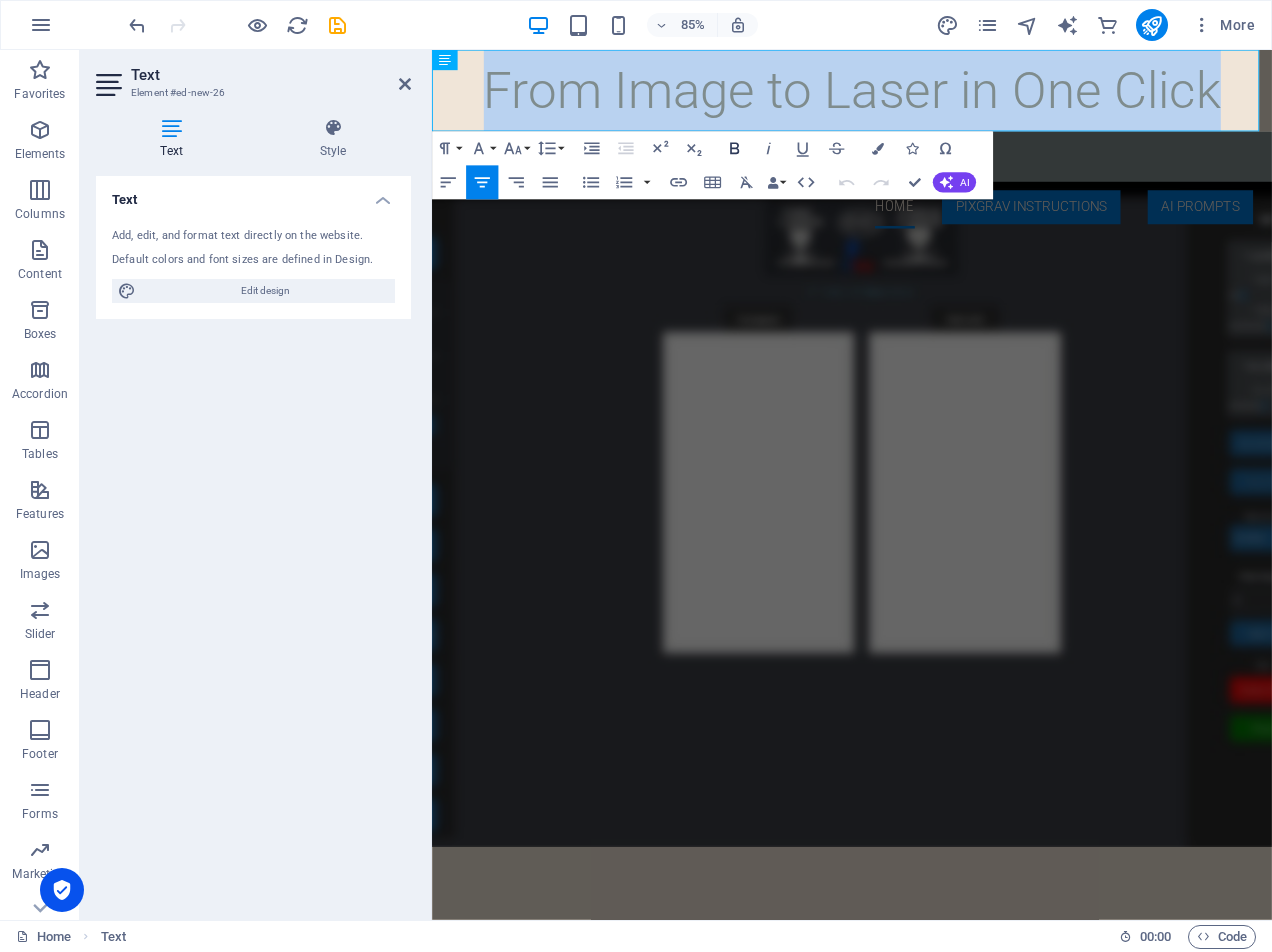 click 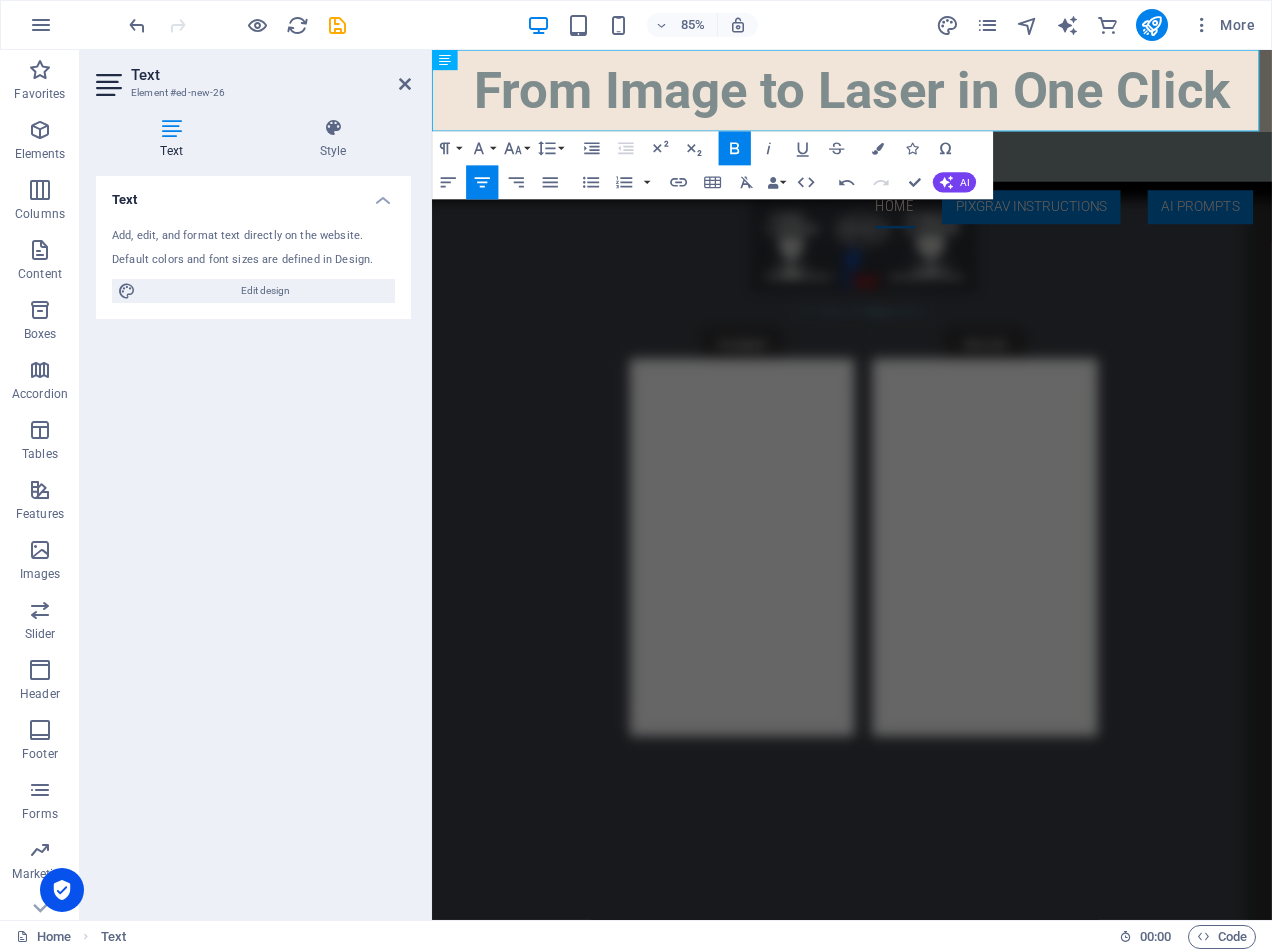 click on "Paragraph Format Normal Heading 1 Heading 2 Heading 3 Heading 4 Heading 5 Heading 6 Code Font Family Arial [US_STATE] Impact Tahoma Times New Roman Verdana Roboto Roboto Condensed Font Size 8 9 10 11 12 14 18 24 30 36 48 60 72 96 Line Height Default Single 1.15 1.5 Double" at bounding box center (499, 149) 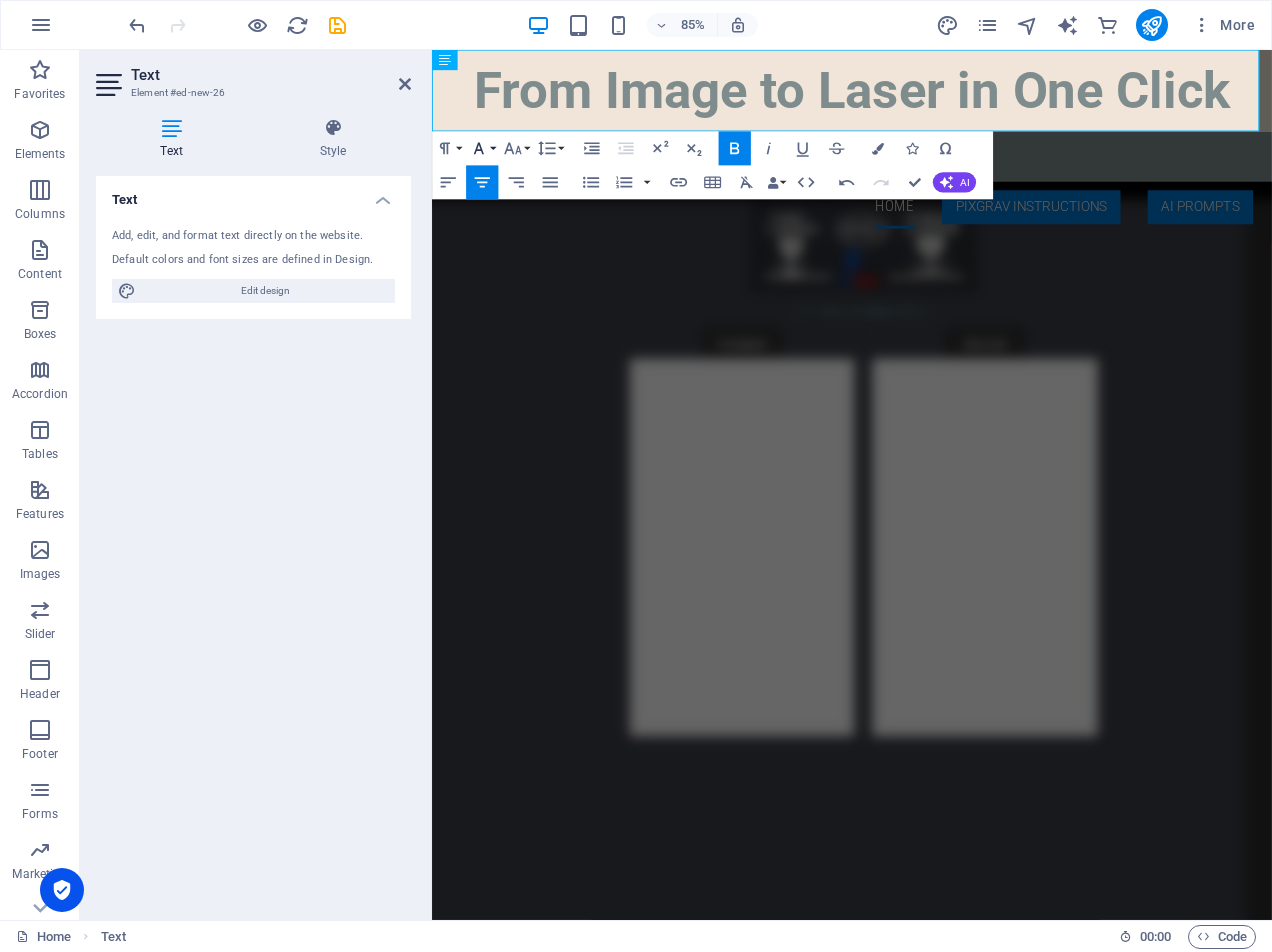 click on "Font Family" at bounding box center (482, 149) 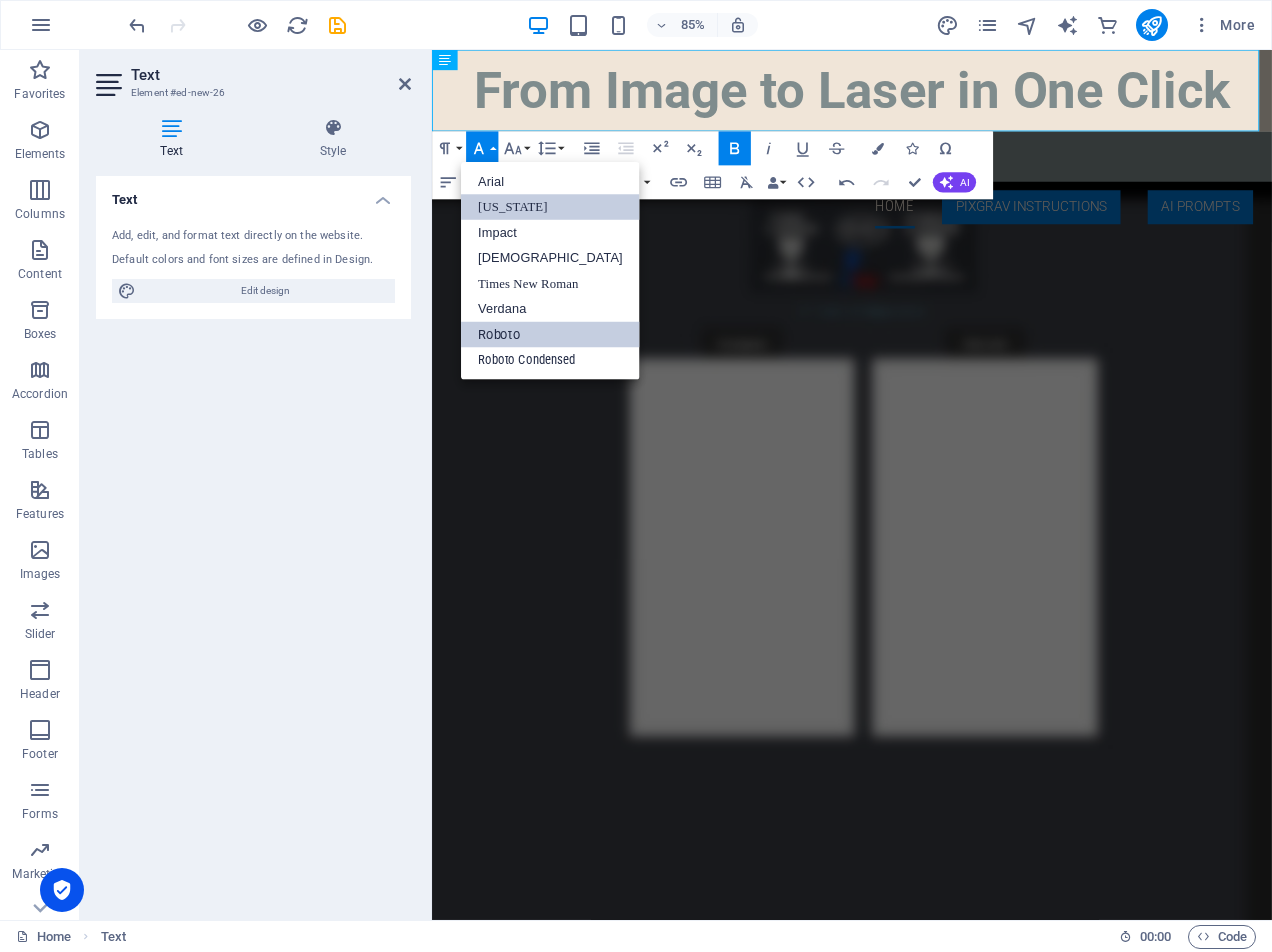 scroll, scrollTop: 0, scrollLeft: 0, axis: both 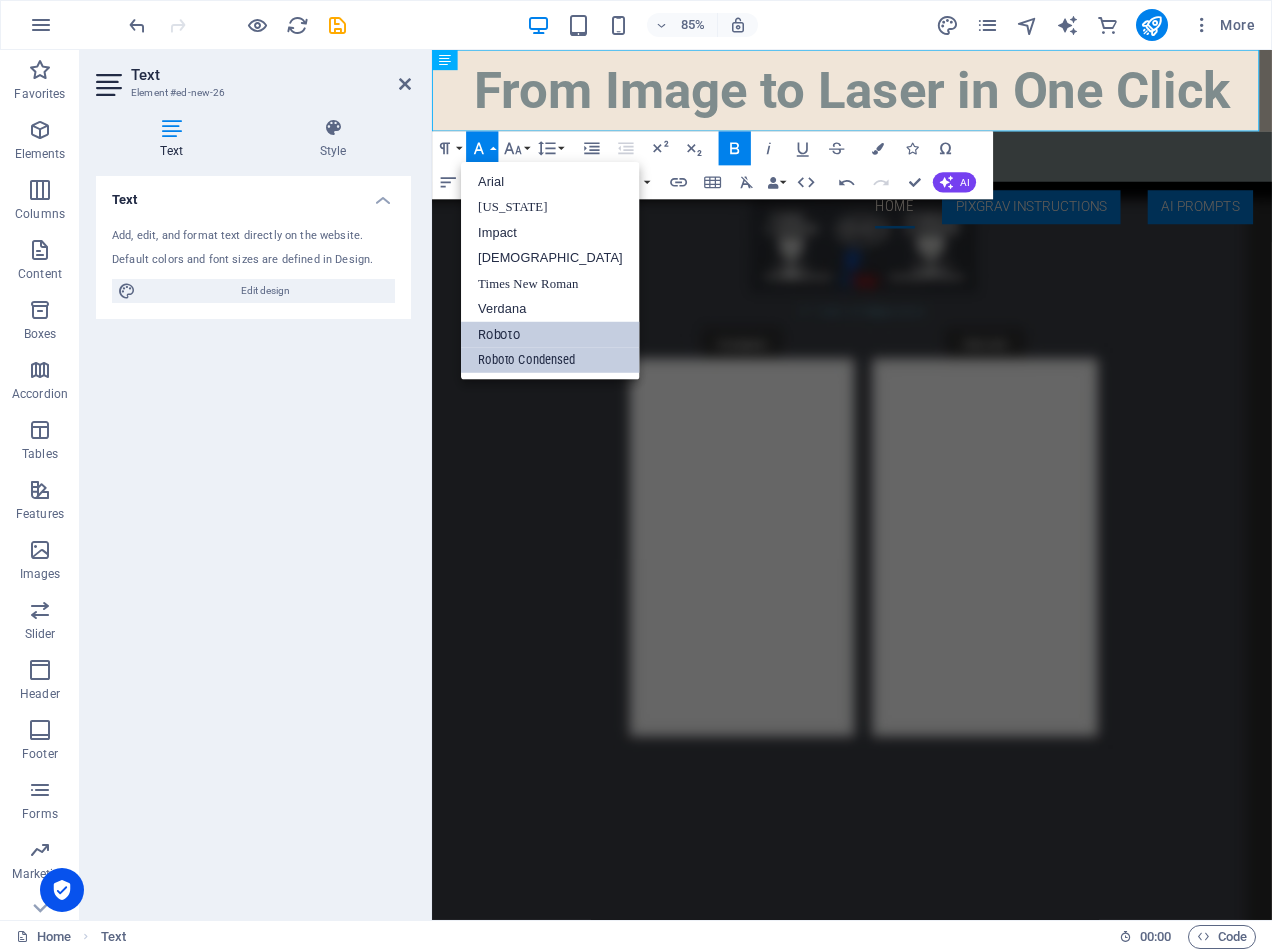 click on "Roboto Condensed" at bounding box center (550, 361) 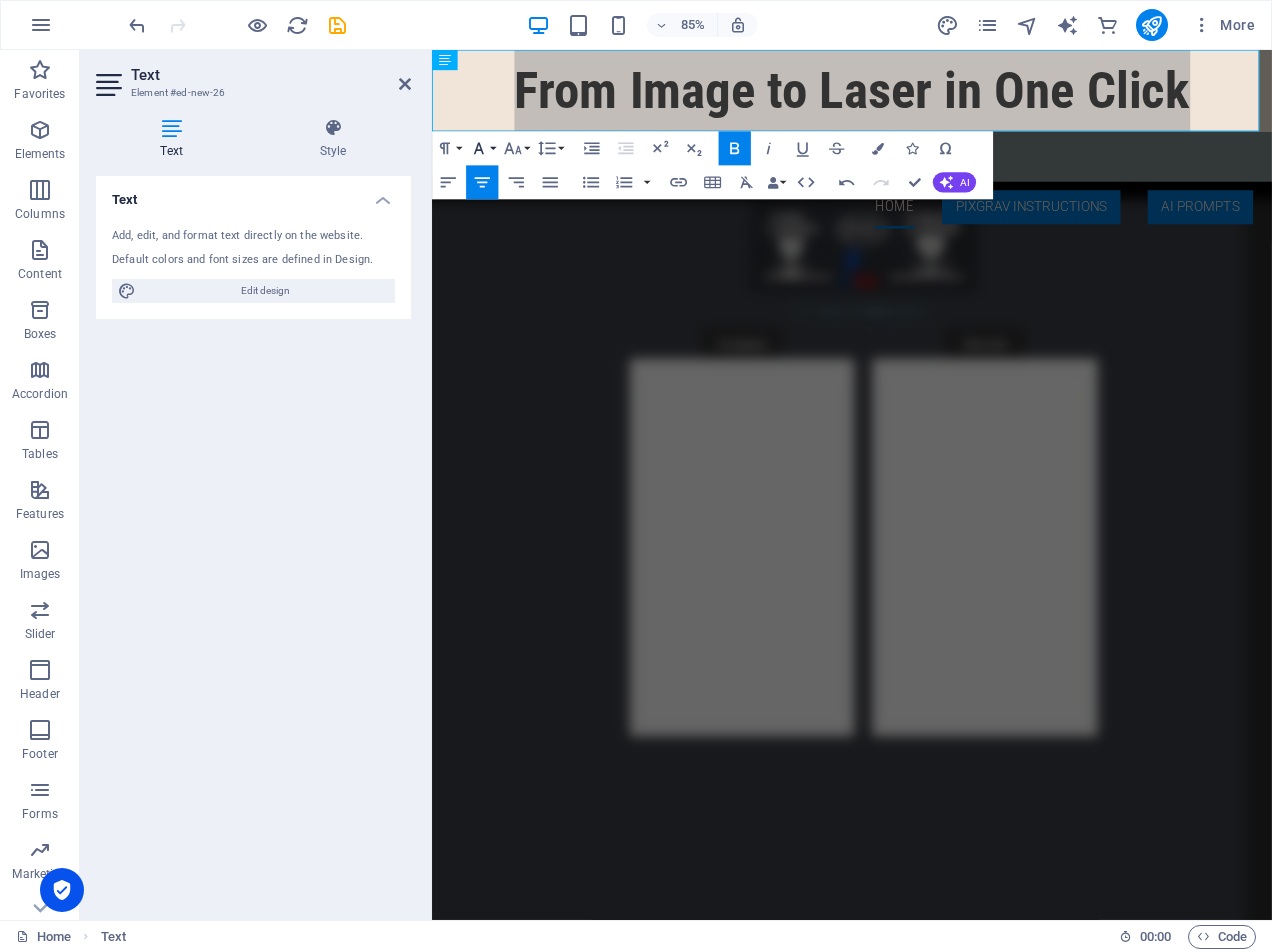 click 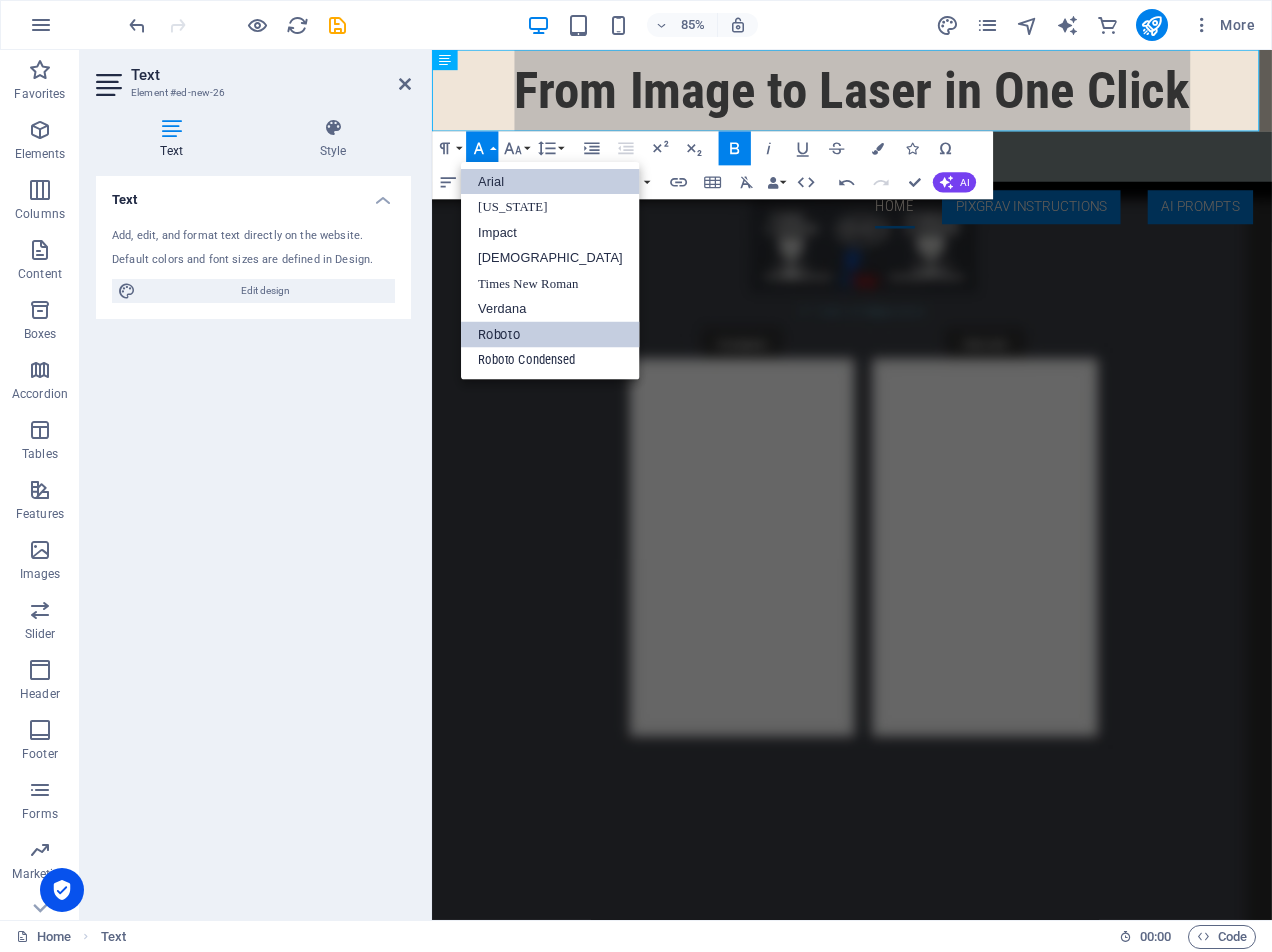 scroll, scrollTop: 0, scrollLeft: 0, axis: both 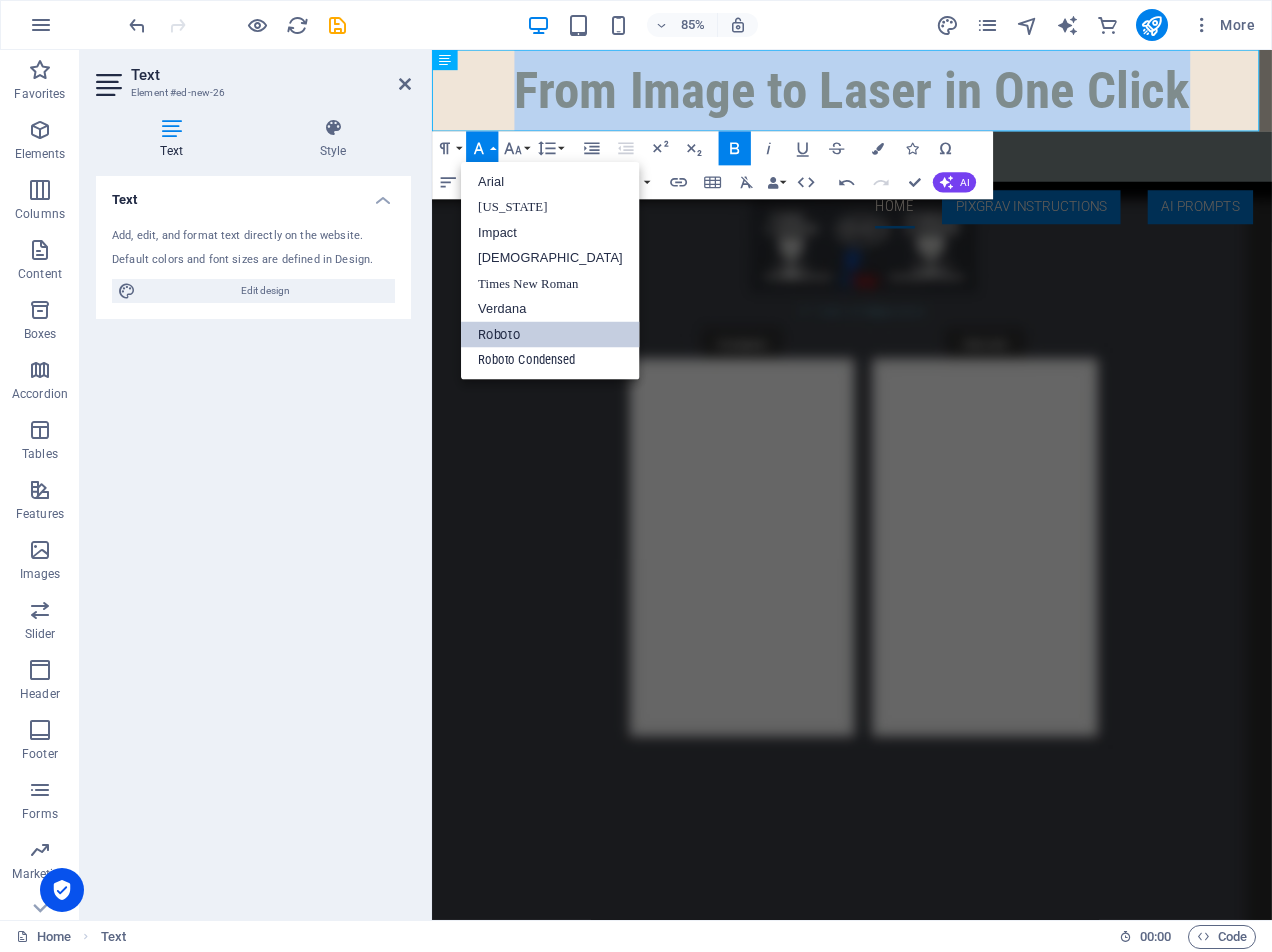 click on "Roboto" at bounding box center (550, 335) 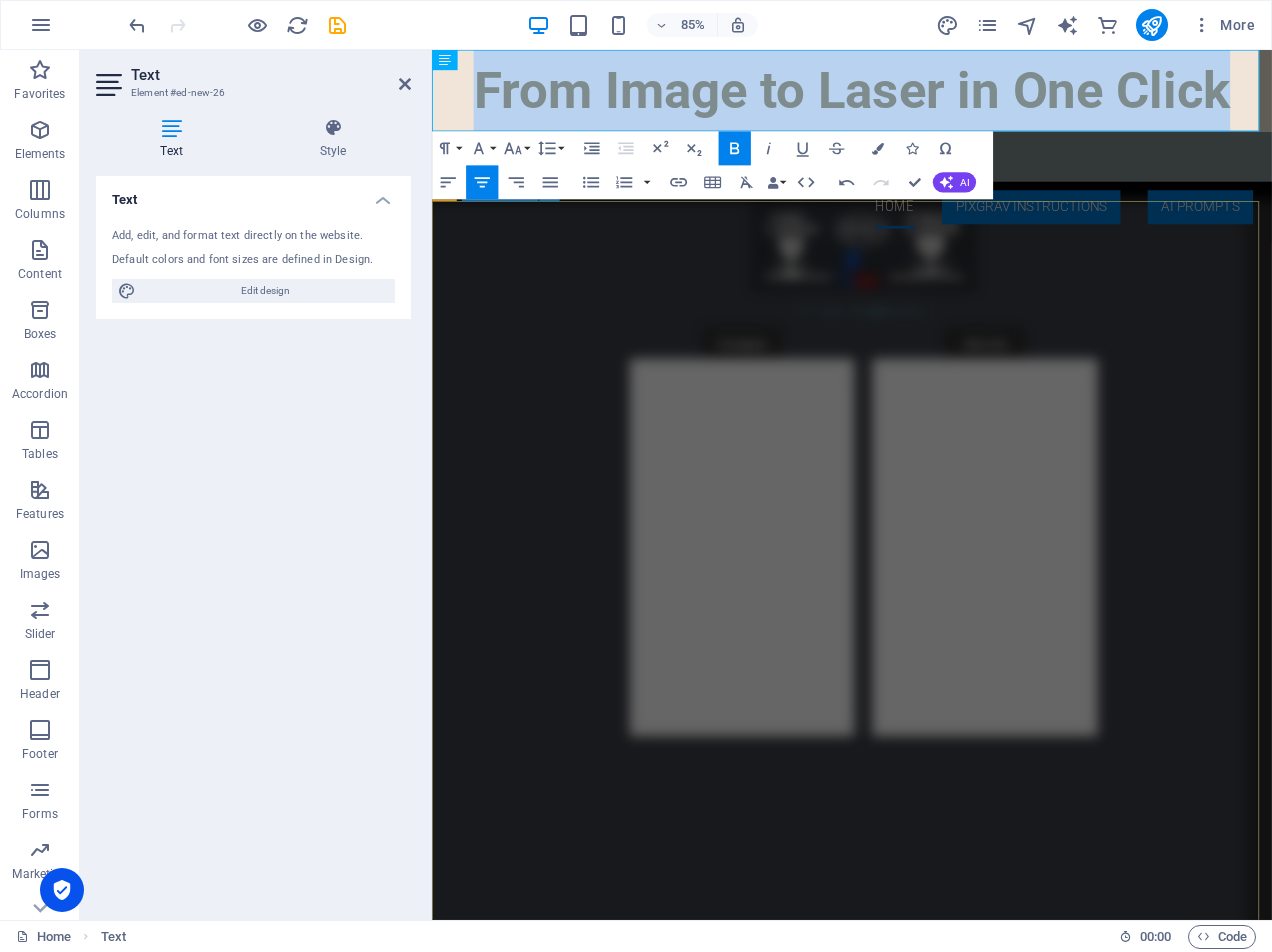 click on "Pixgrav laser image editor Everything you need in one platform—enjoy easy access and a user-friendly experience. Press the premium button, copy all codes to your clipboard, enter your name, paste the codes, provide your email, and we will guide you through the rest of the process. Learn more Download pre-release 3.5 google drive filesharing Experience the latest advancements by downloading the new release of Pixgrav 3.5 [DATE]! Explore the exciting features this version has to offer and maximize your usage to the fullest. Don’t miss out—get started with Pixgrav 3.5 now! If you have already downloaded Pixgrav, scroll down to activate it for free for   30 days no commitment, no fees. Unreadable? Regenerate" at bounding box center (926, 1708) 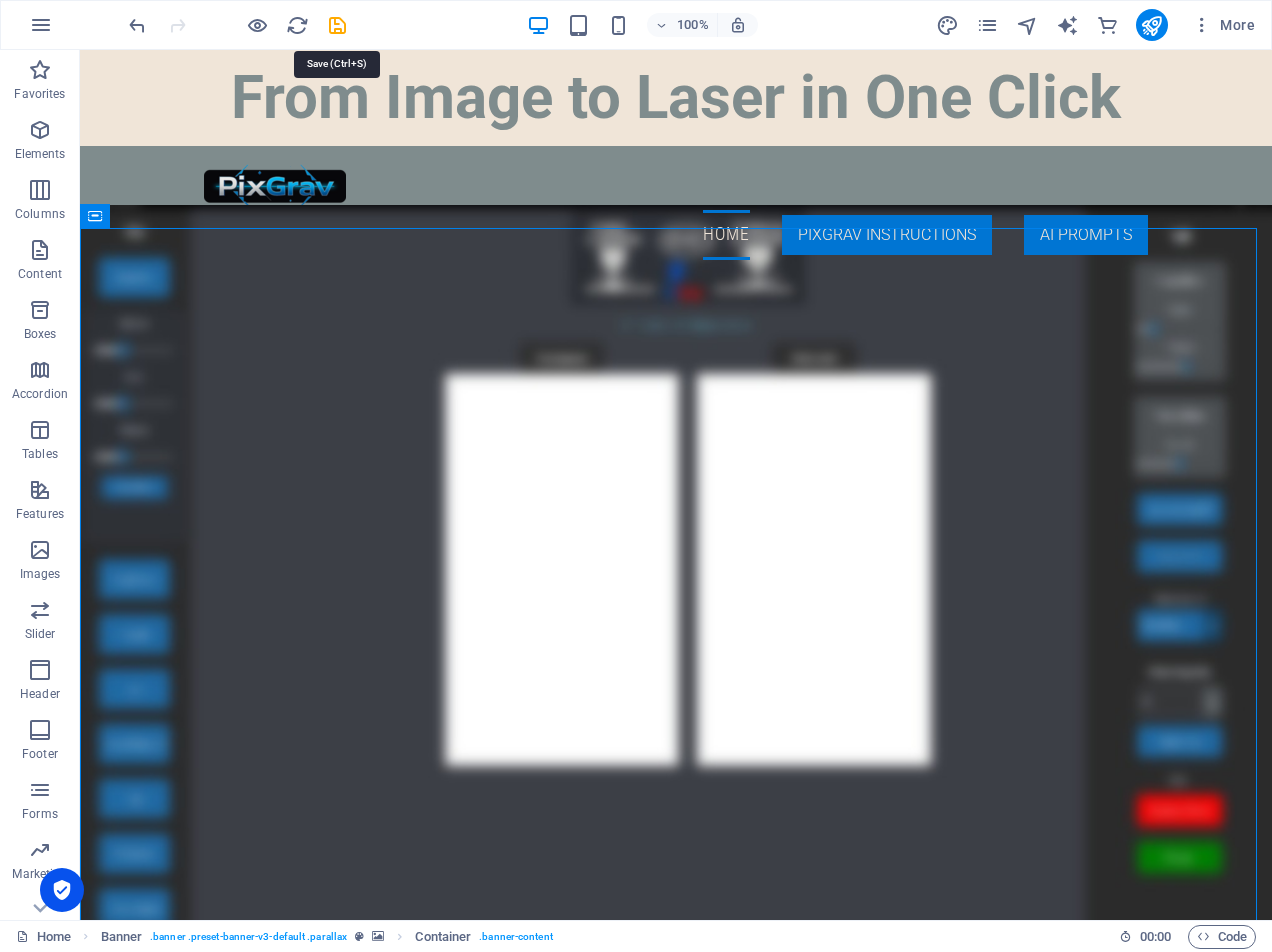 click at bounding box center [337, 25] 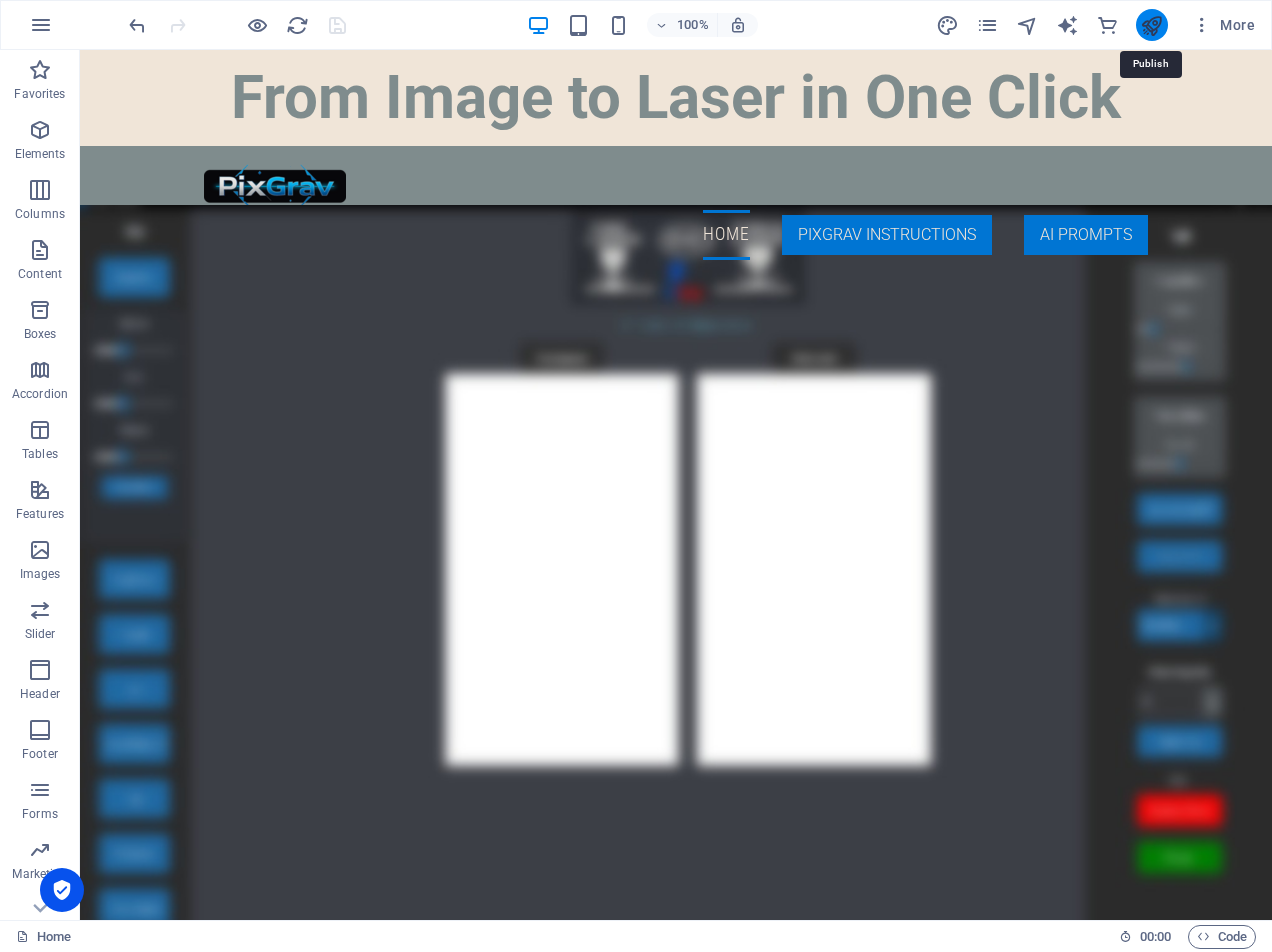 click at bounding box center (1151, 25) 